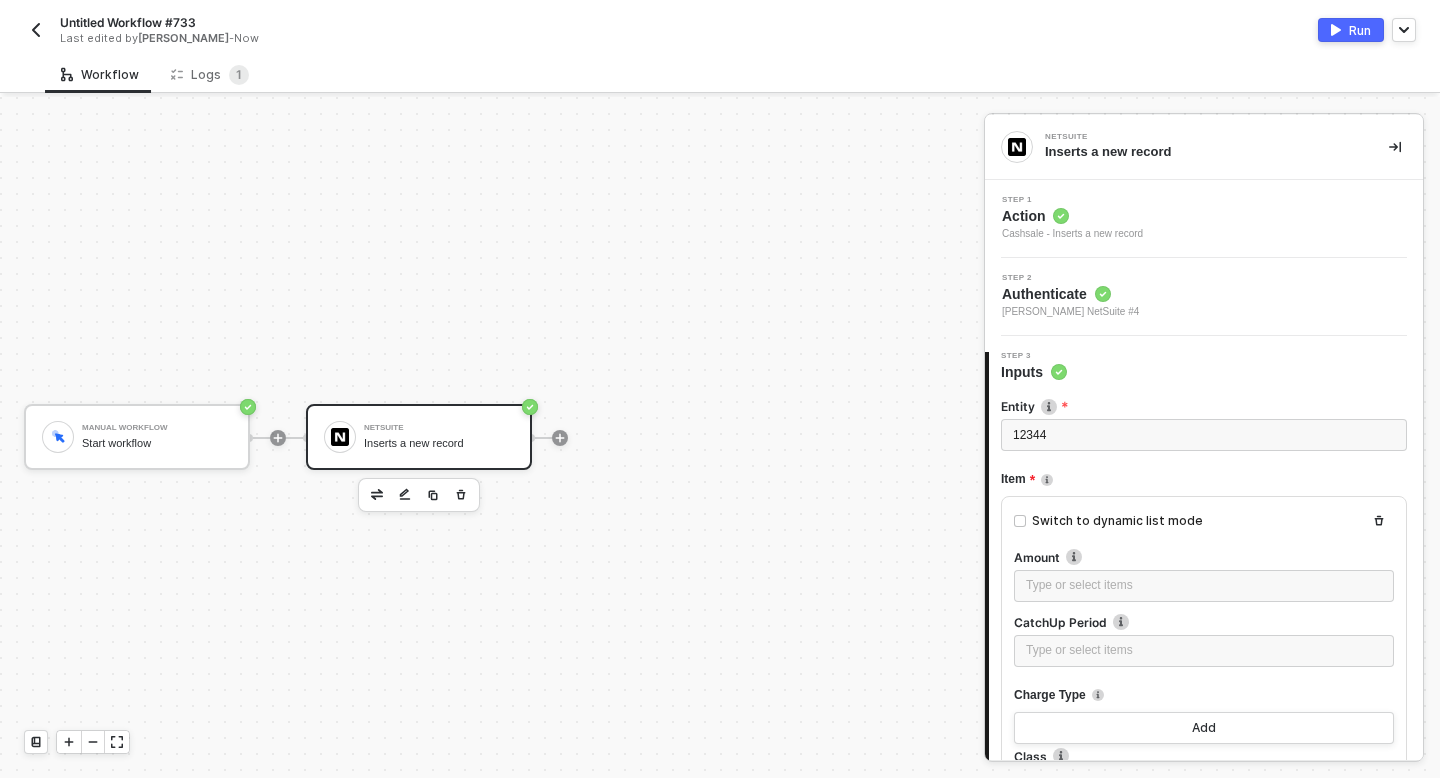 scroll, scrollTop: 0, scrollLeft: 0, axis: both 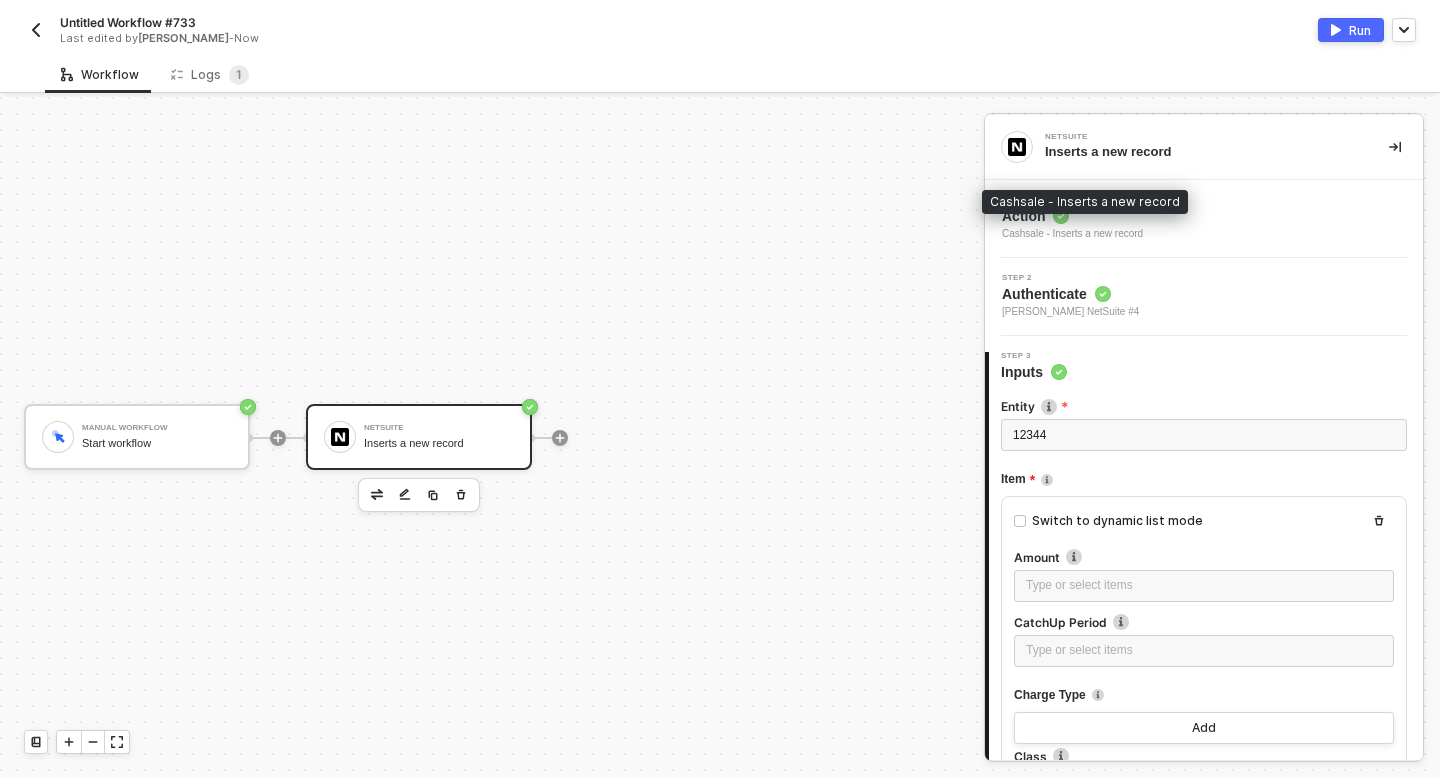 click on "Cashsale - Inserts a new record" at bounding box center [1072, 234] 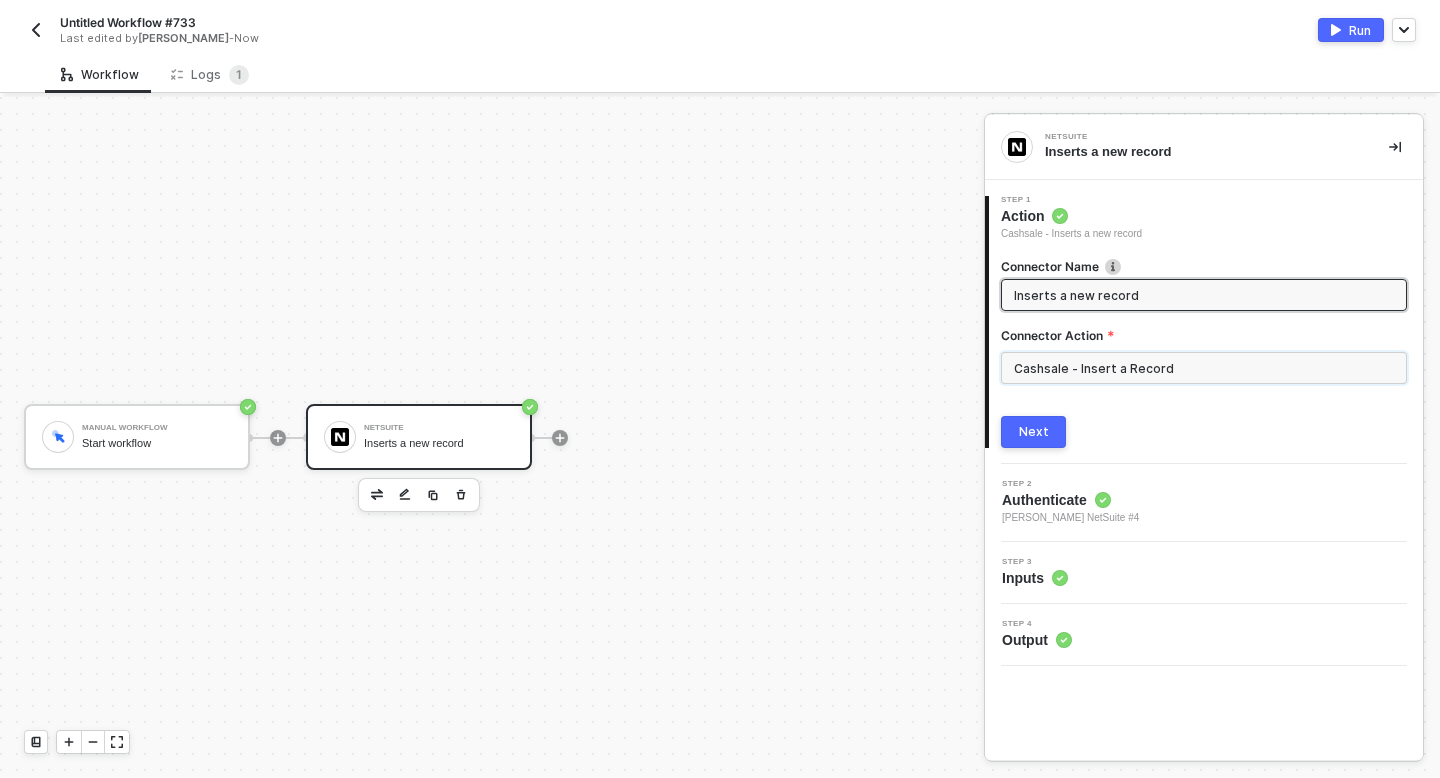 click on "Cashsale - Insert a Record" at bounding box center (1204, 368) 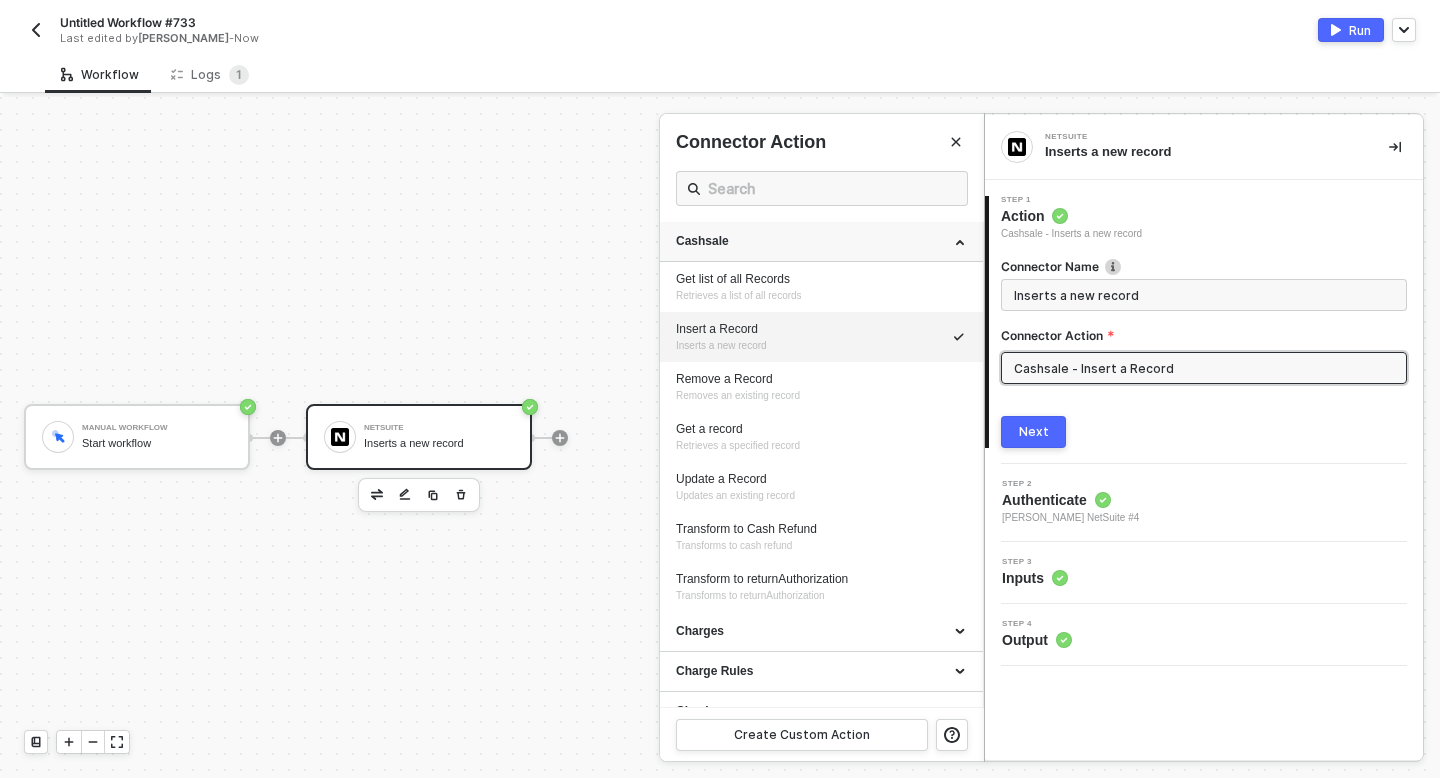 click on "Cashsale" at bounding box center (821, 241) 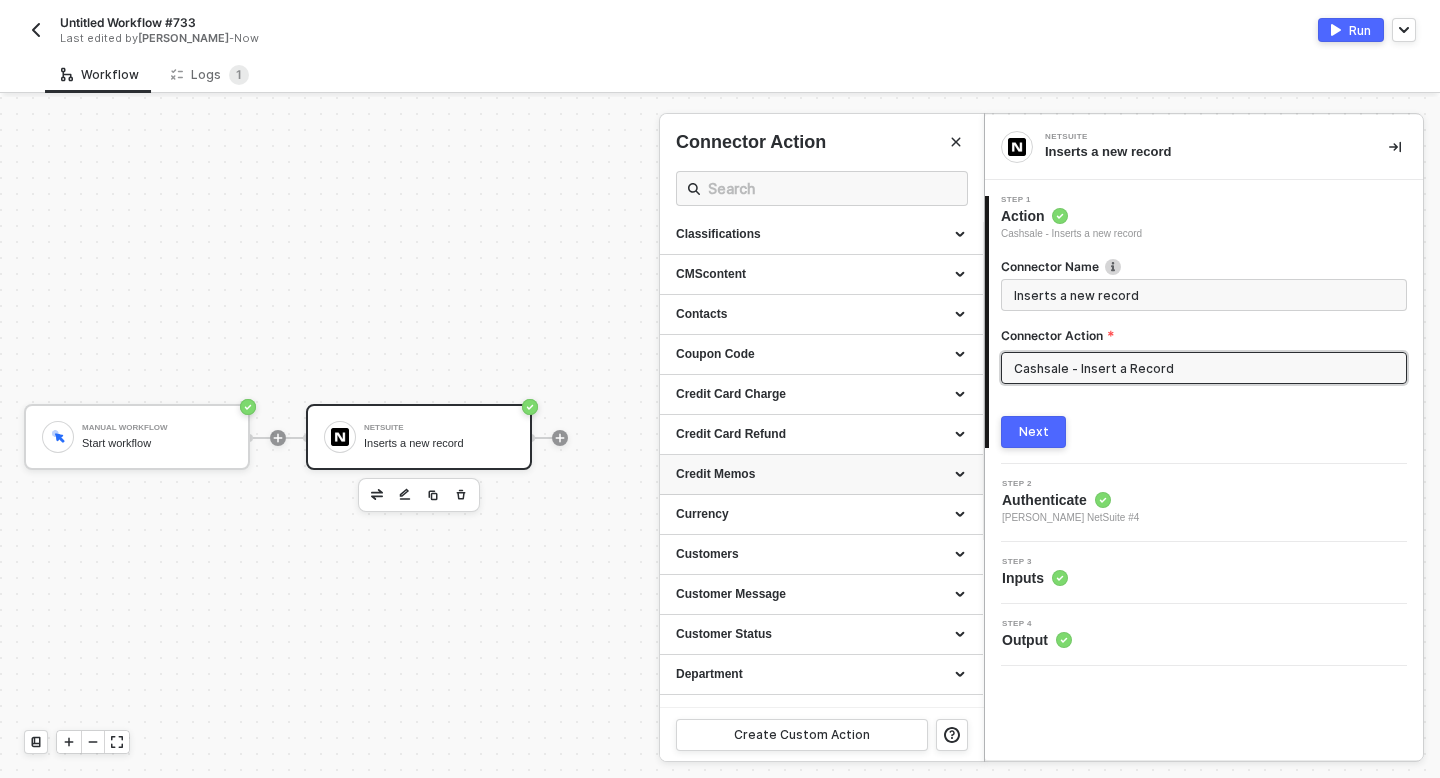 click on "Credit Memos" at bounding box center (821, 474) 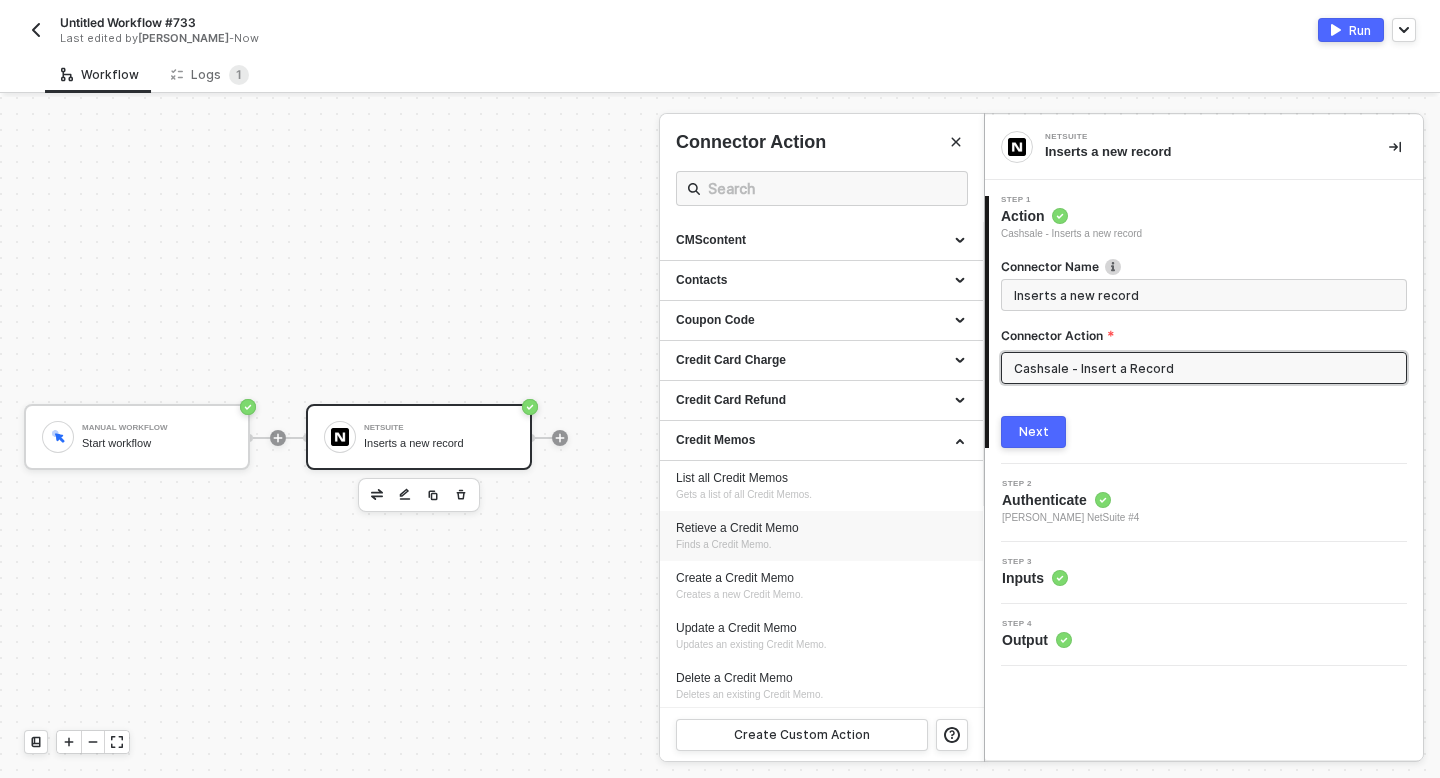 scroll, scrollTop: 202, scrollLeft: 0, axis: vertical 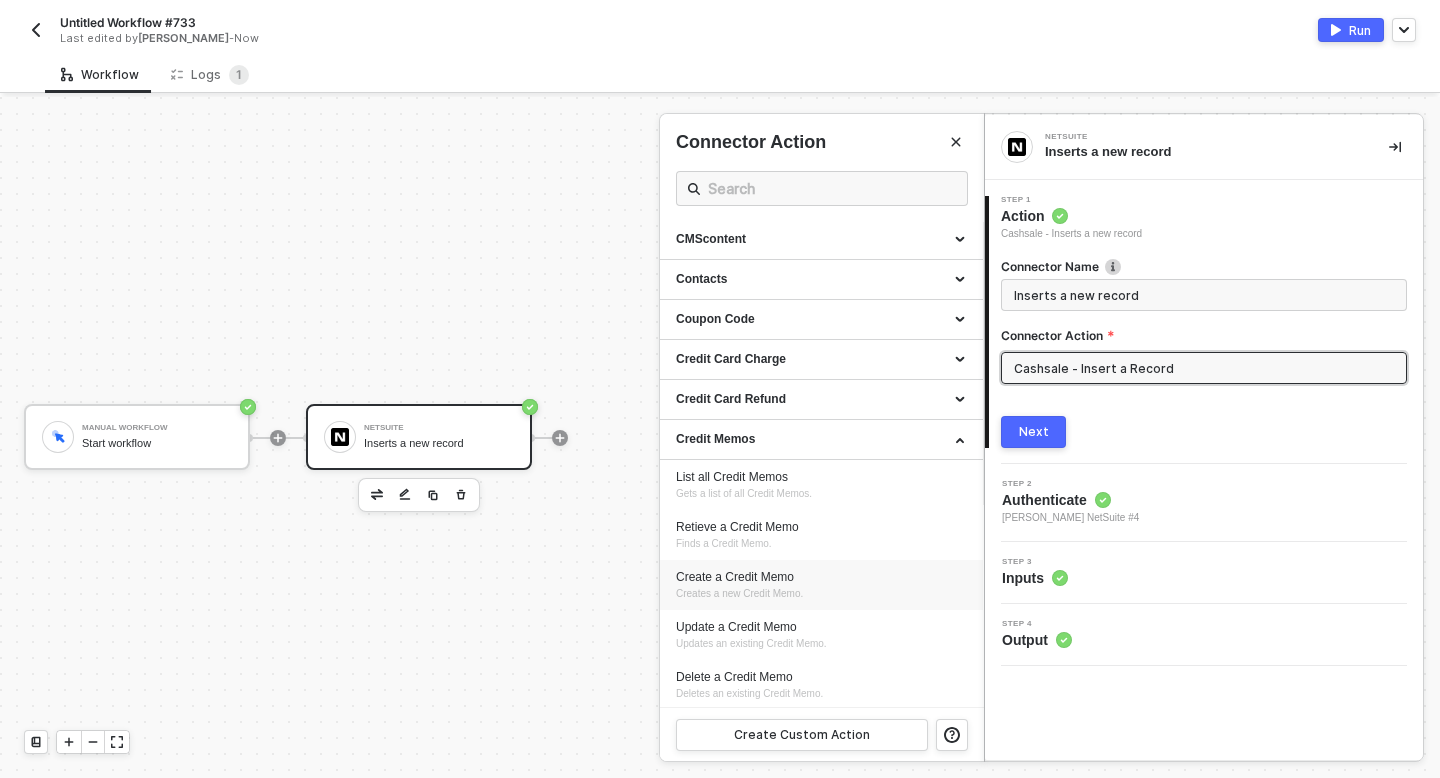 click on "Create a Credit Memo" at bounding box center [821, 577] 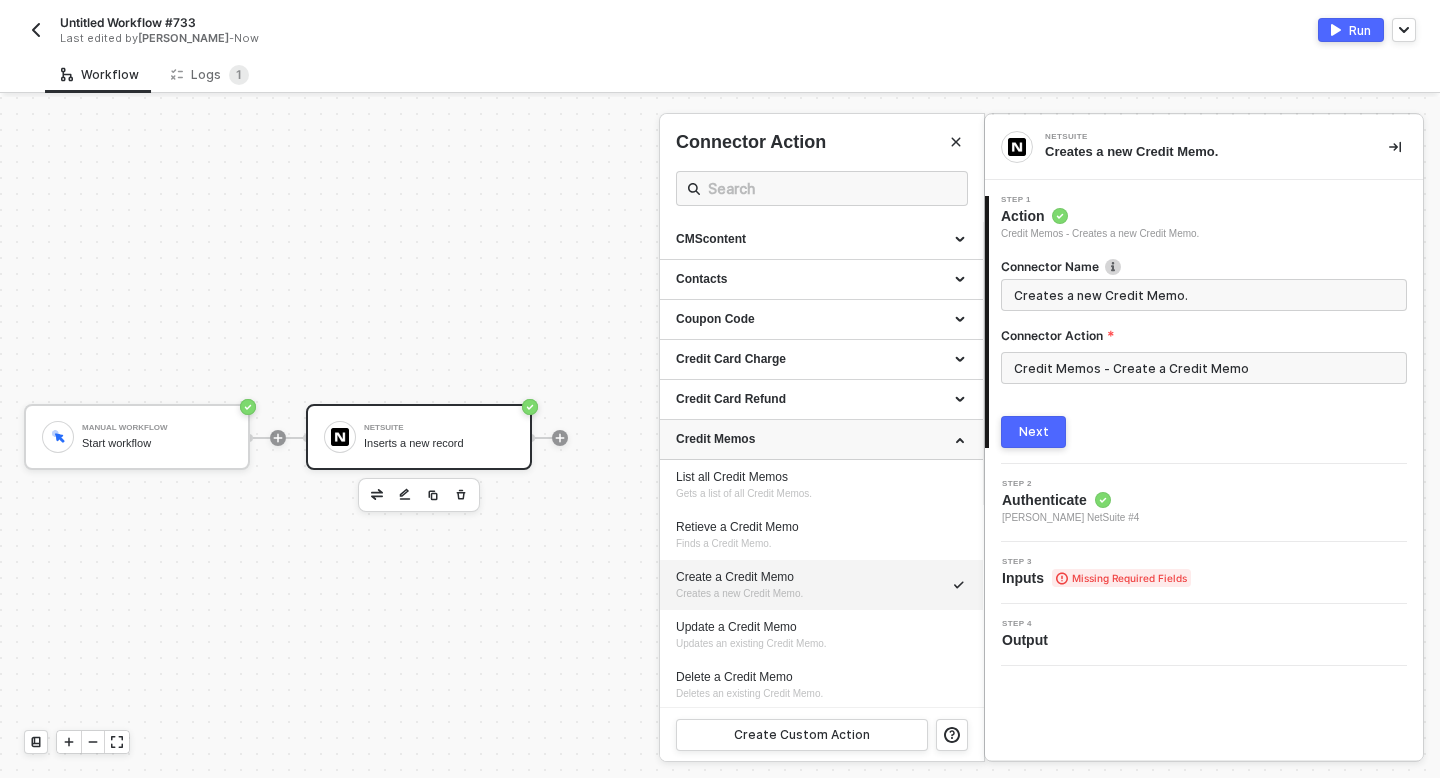 type on "Creates a new Credit Memo." 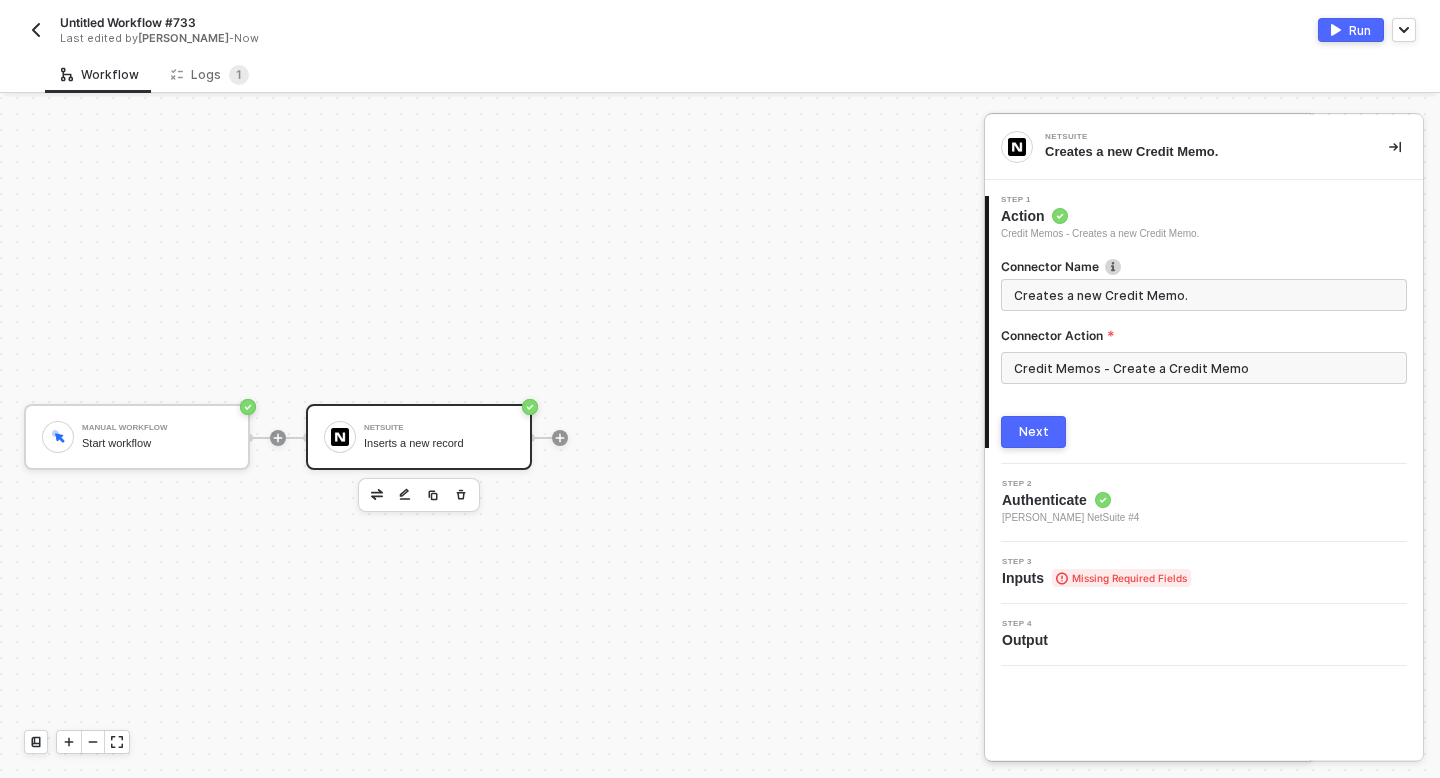 click on "Next" at bounding box center (1033, 432) 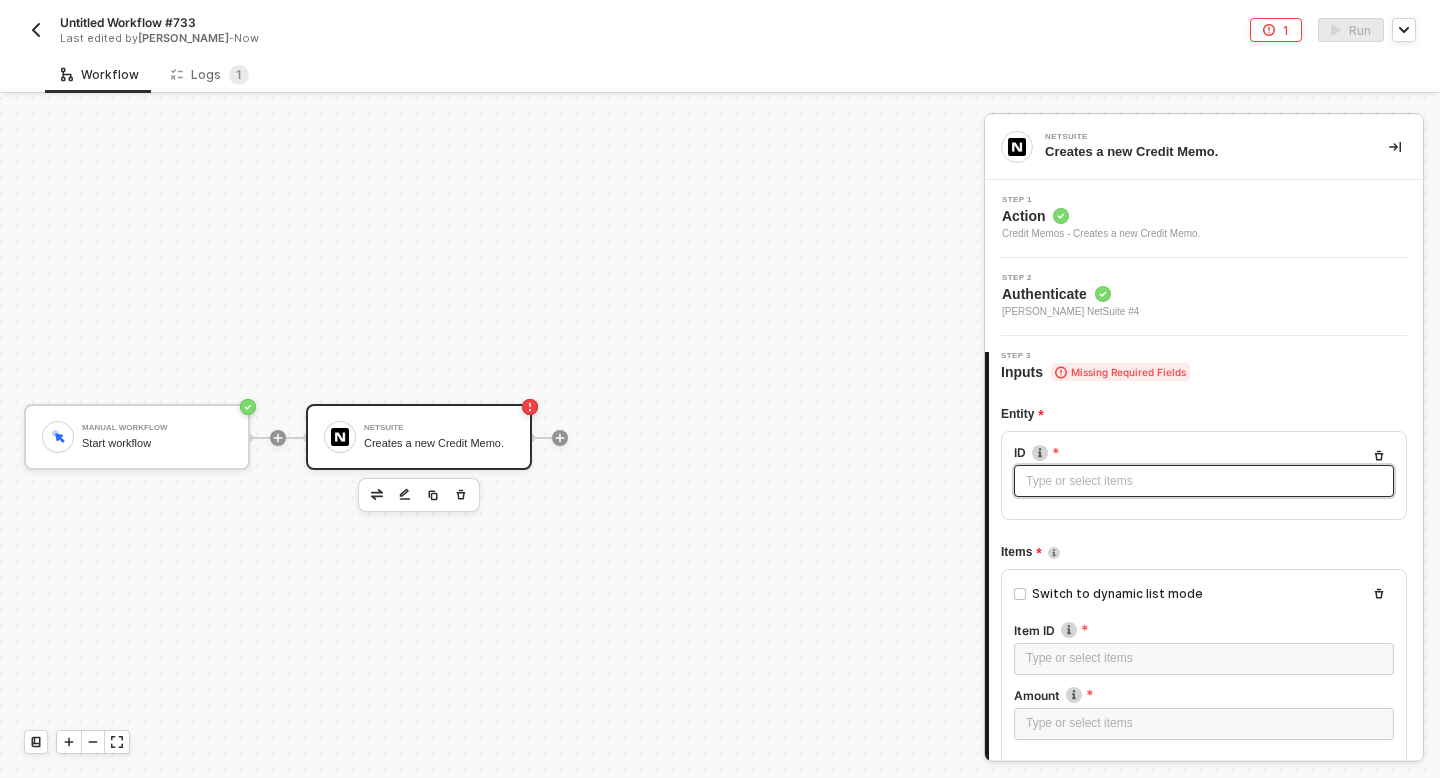 click on "Type or select items ﻿" at bounding box center (1204, 481) 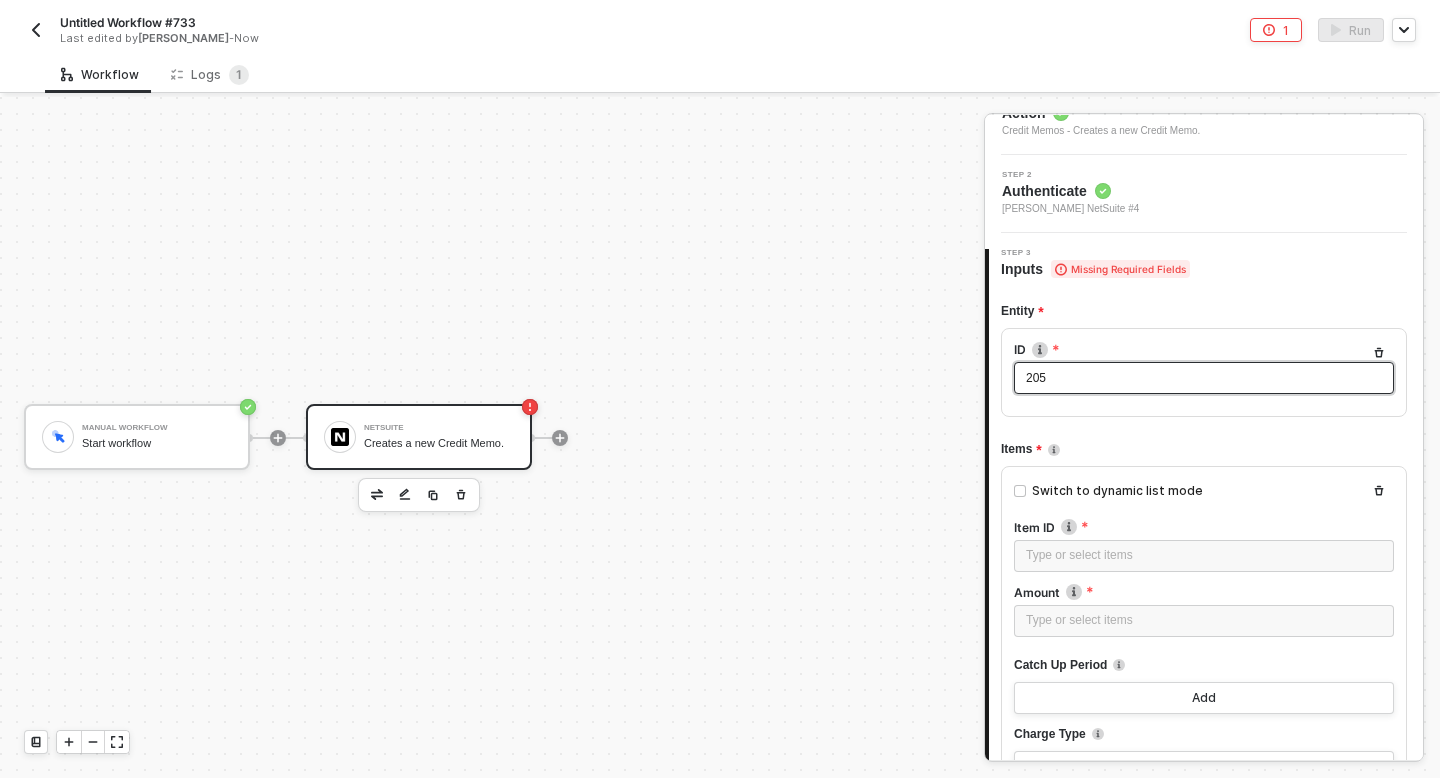 scroll, scrollTop: 149, scrollLeft: 0, axis: vertical 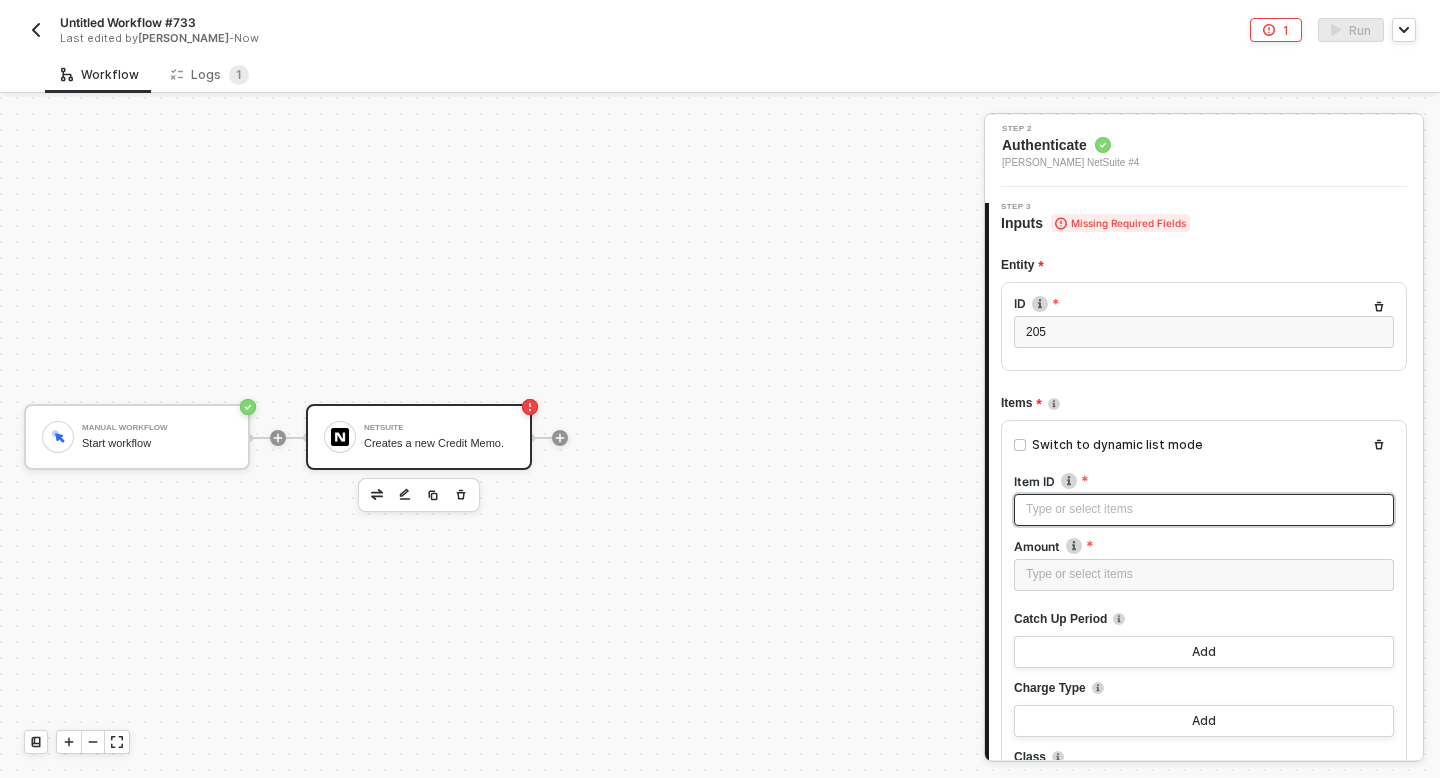 click on "Type or select items ﻿" at bounding box center (1204, 509) 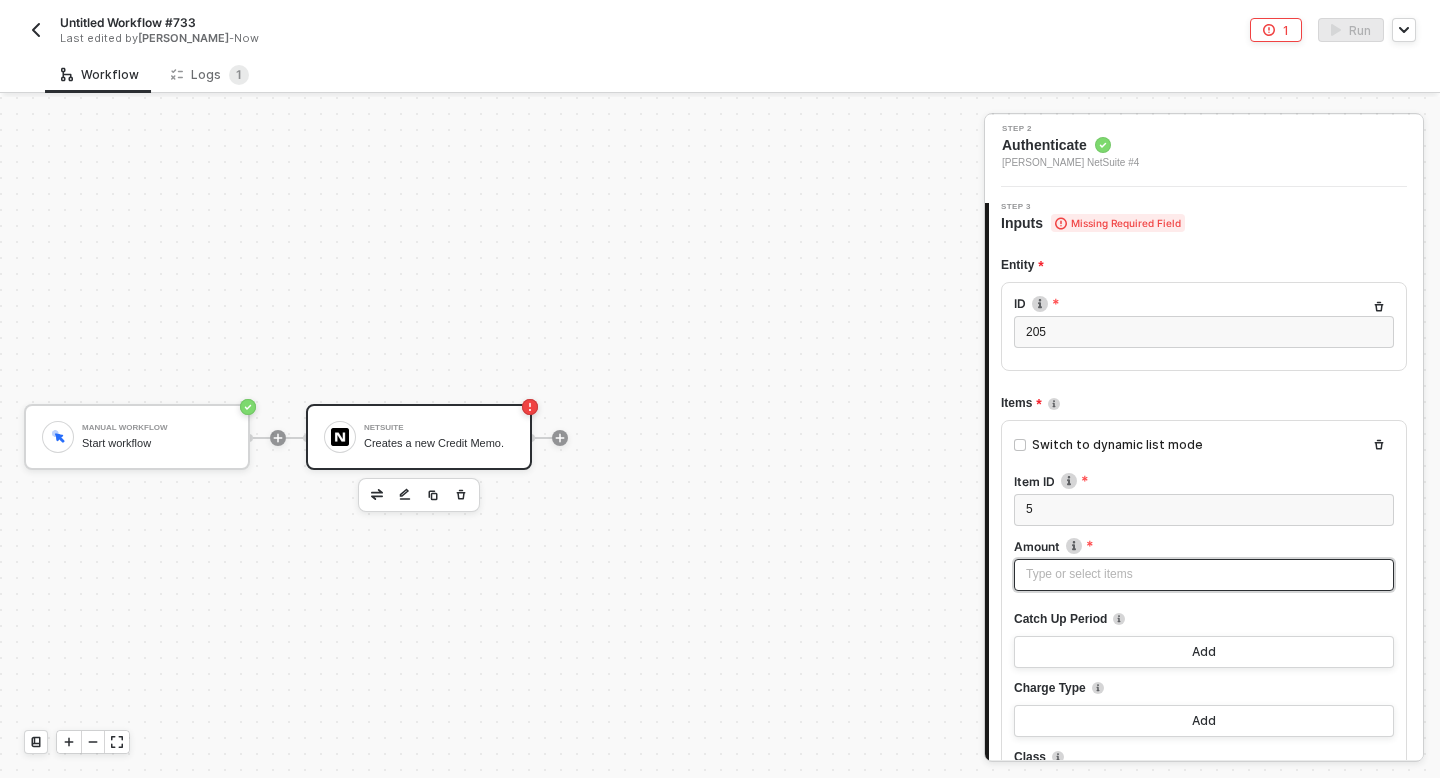 click on "Type or select items ﻿" at bounding box center [1204, 575] 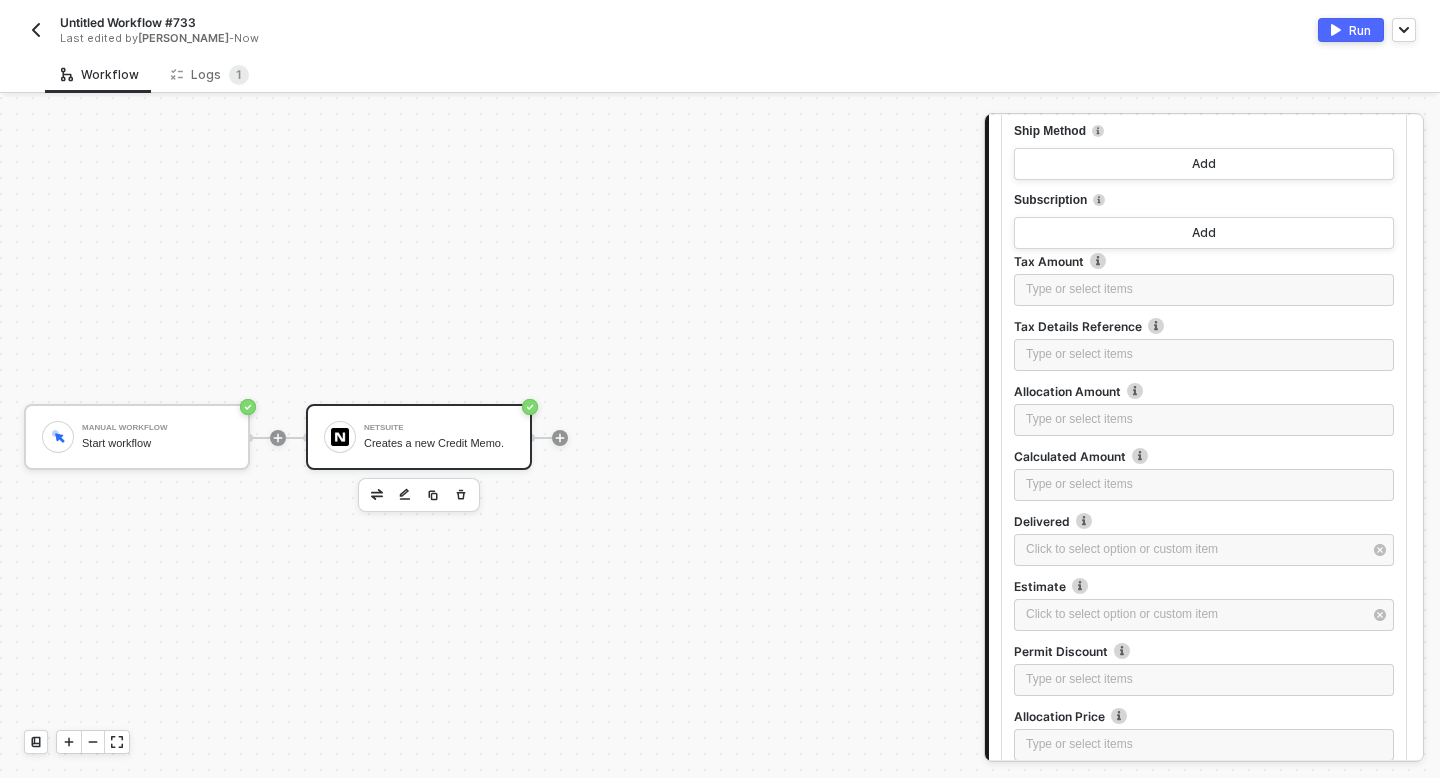 scroll, scrollTop: 3254, scrollLeft: 0, axis: vertical 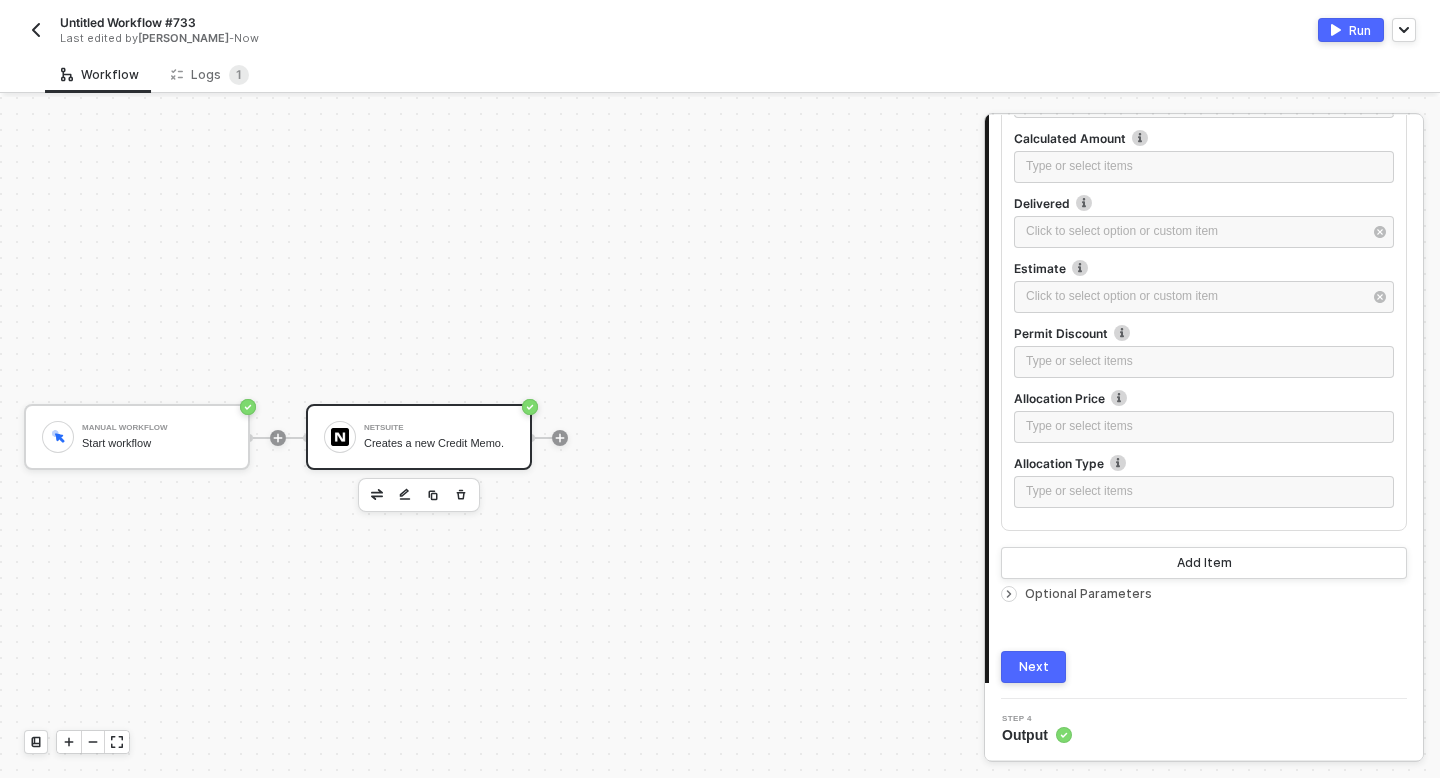 click on "Next" at bounding box center (1033, 667) 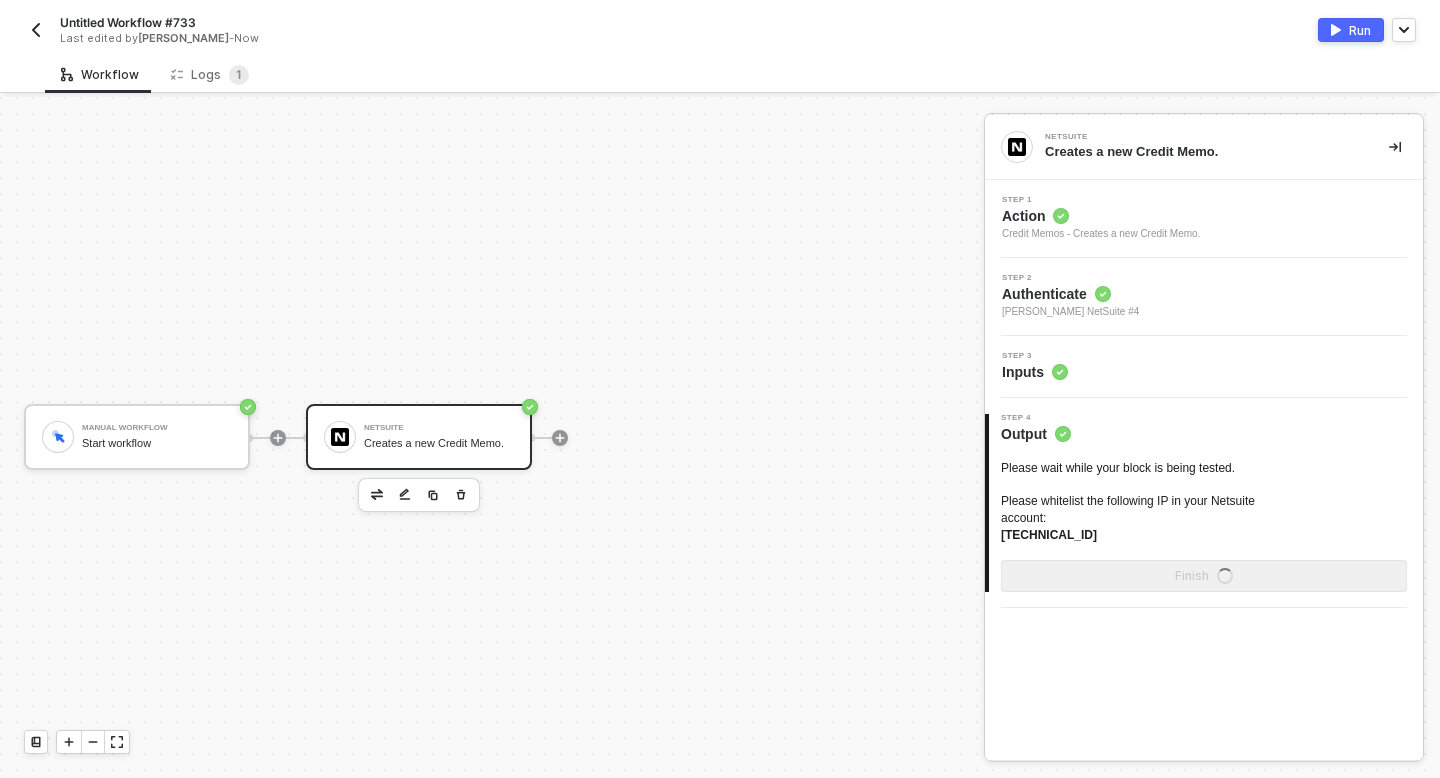 scroll, scrollTop: 0, scrollLeft: 0, axis: both 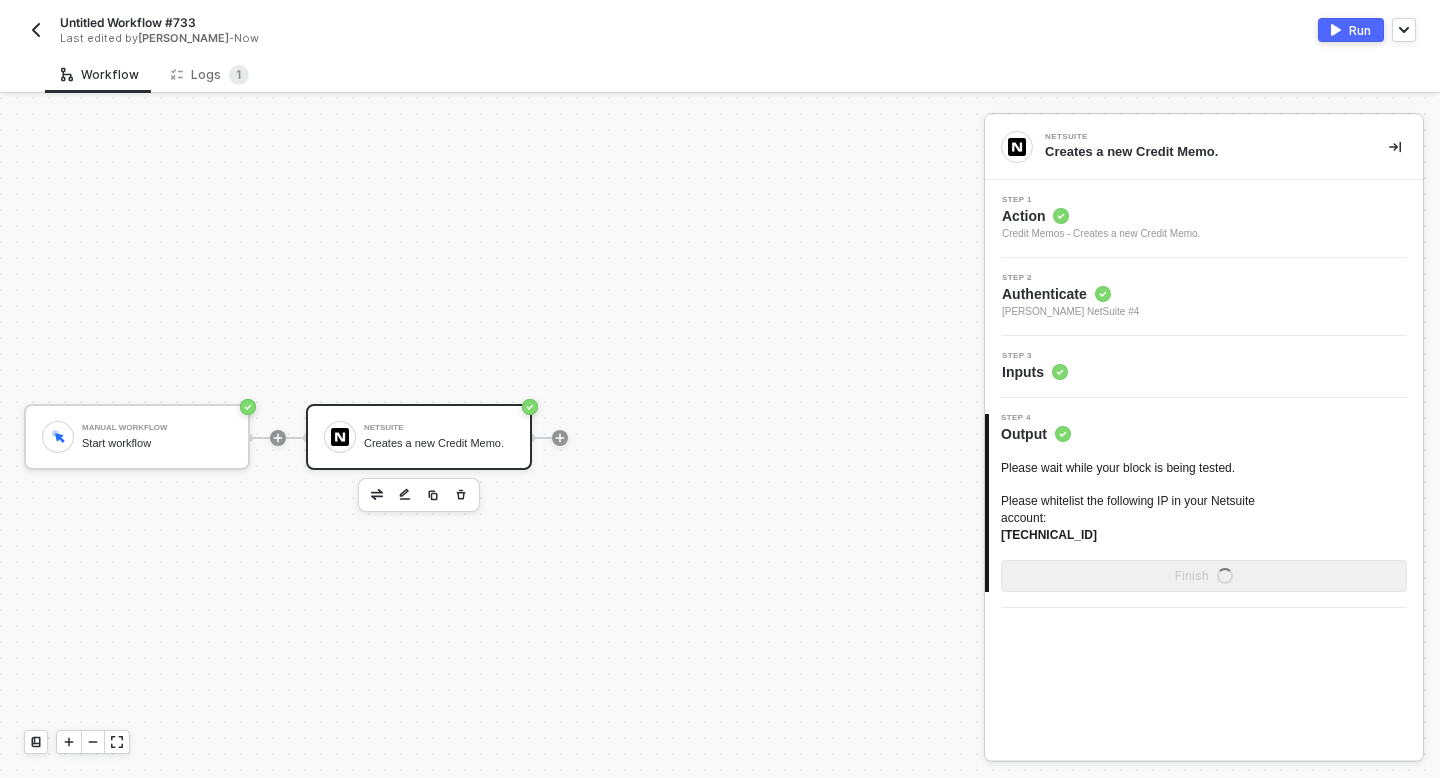 click on "Run" at bounding box center [1351, 30] 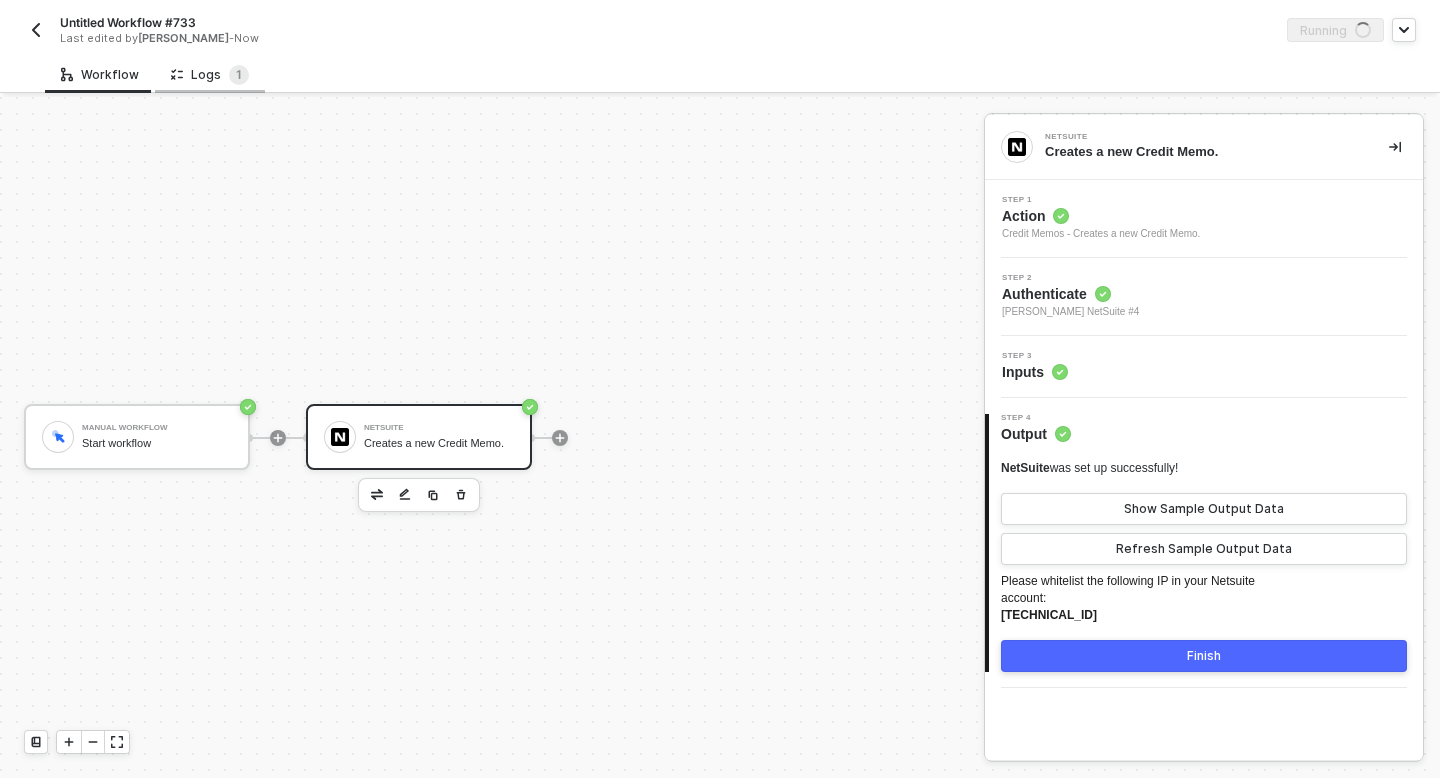 click on "Logs 1" at bounding box center [210, 75] 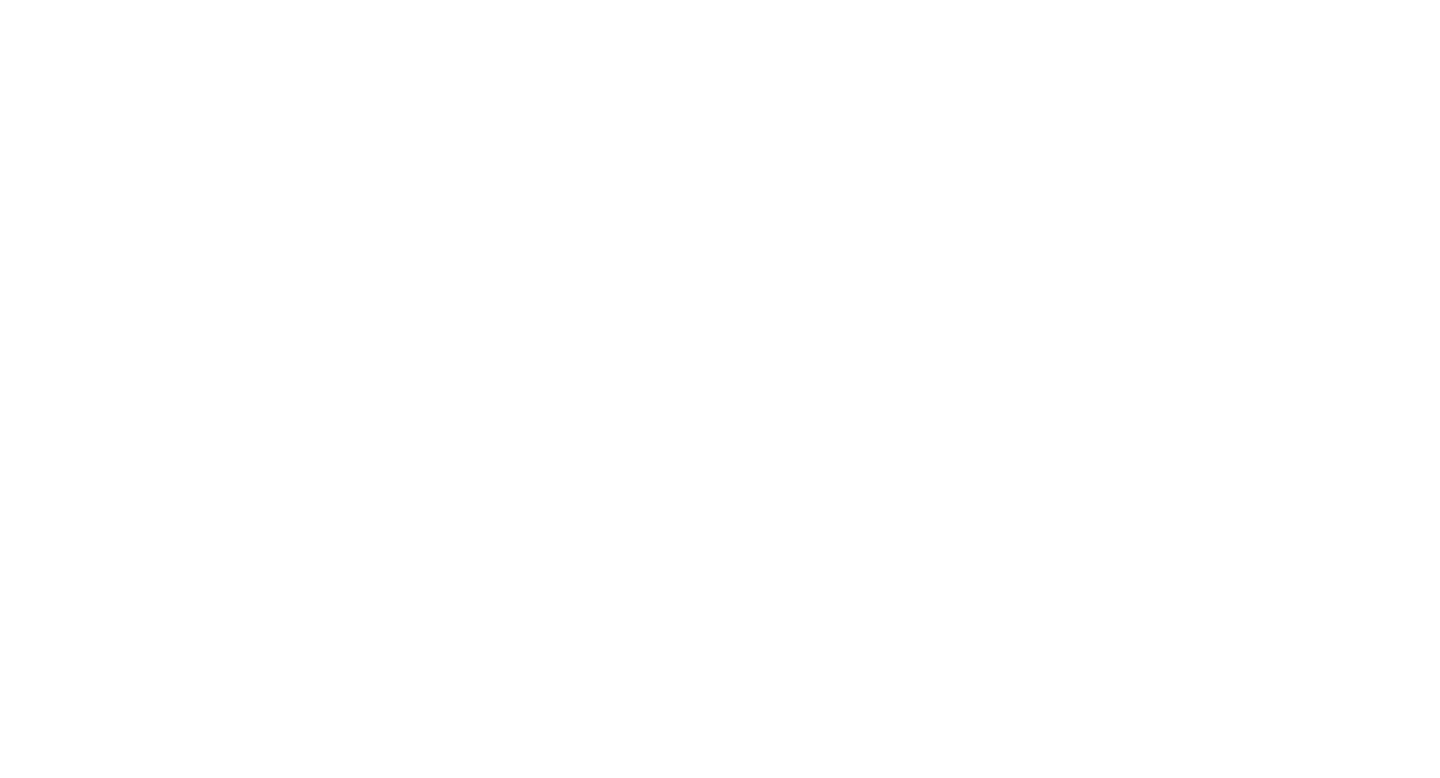 scroll, scrollTop: 0, scrollLeft: 0, axis: both 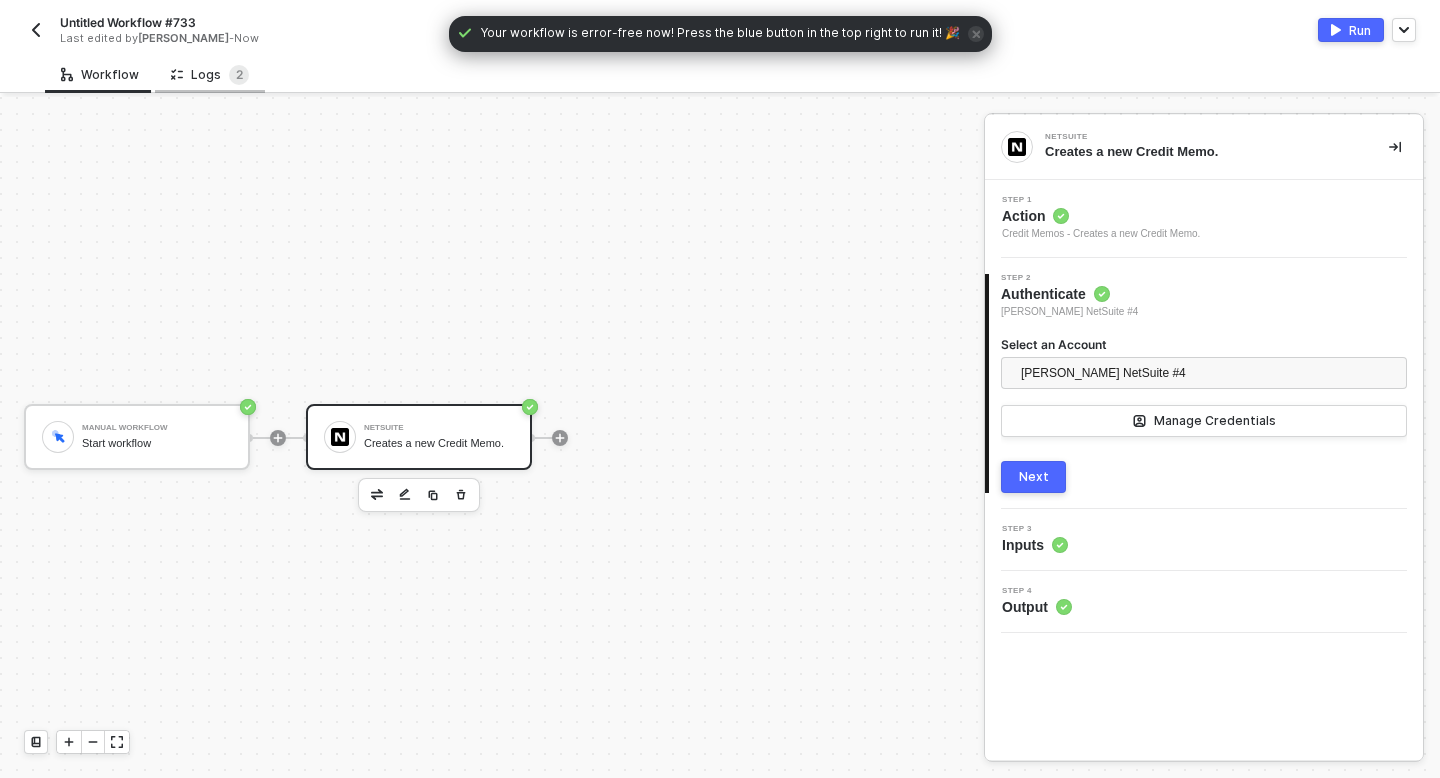 click on "Logs 2" at bounding box center [210, 75] 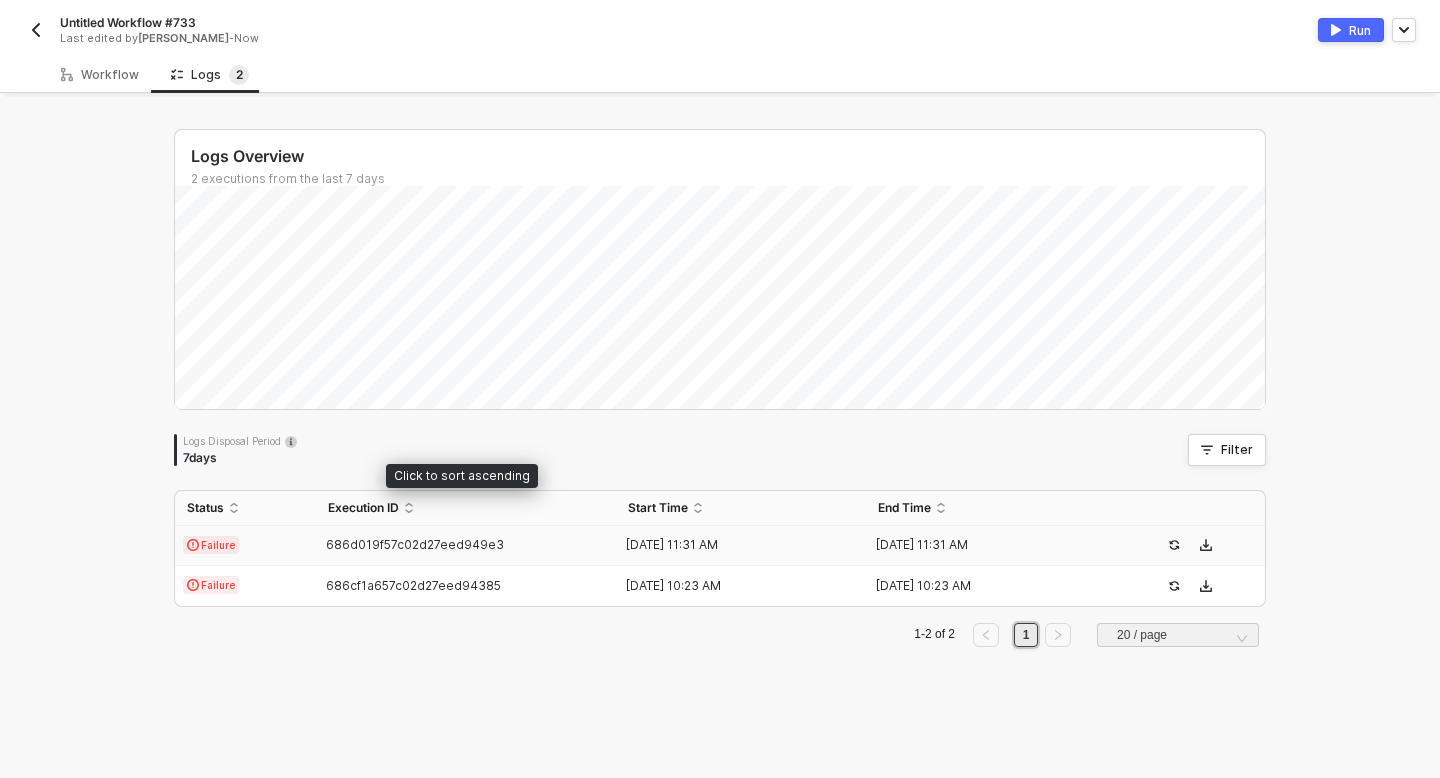 click on "686d019f57c02d27eed949e3" at bounding box center (466, 546) 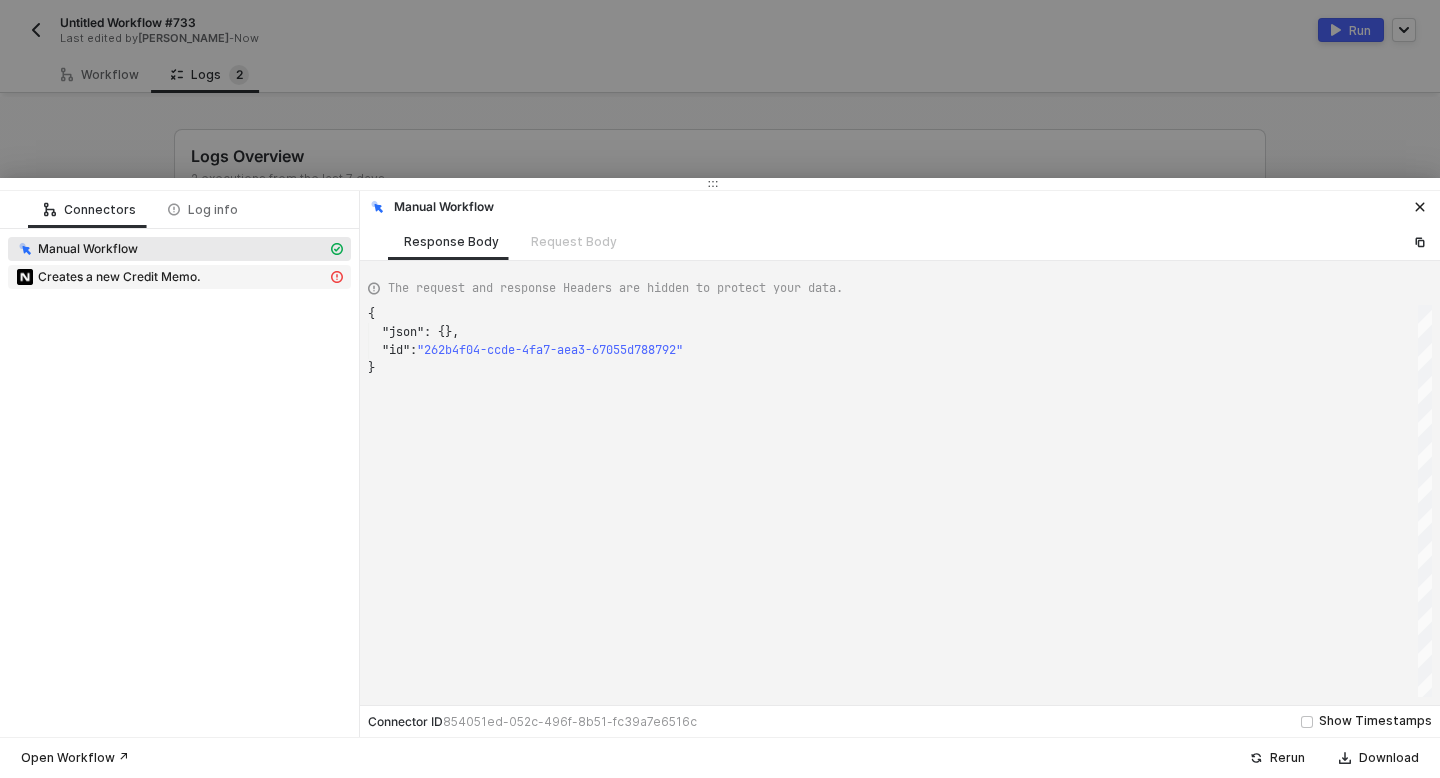 click on "Creates a new Credit Memo." at bounding box center [119, 277] 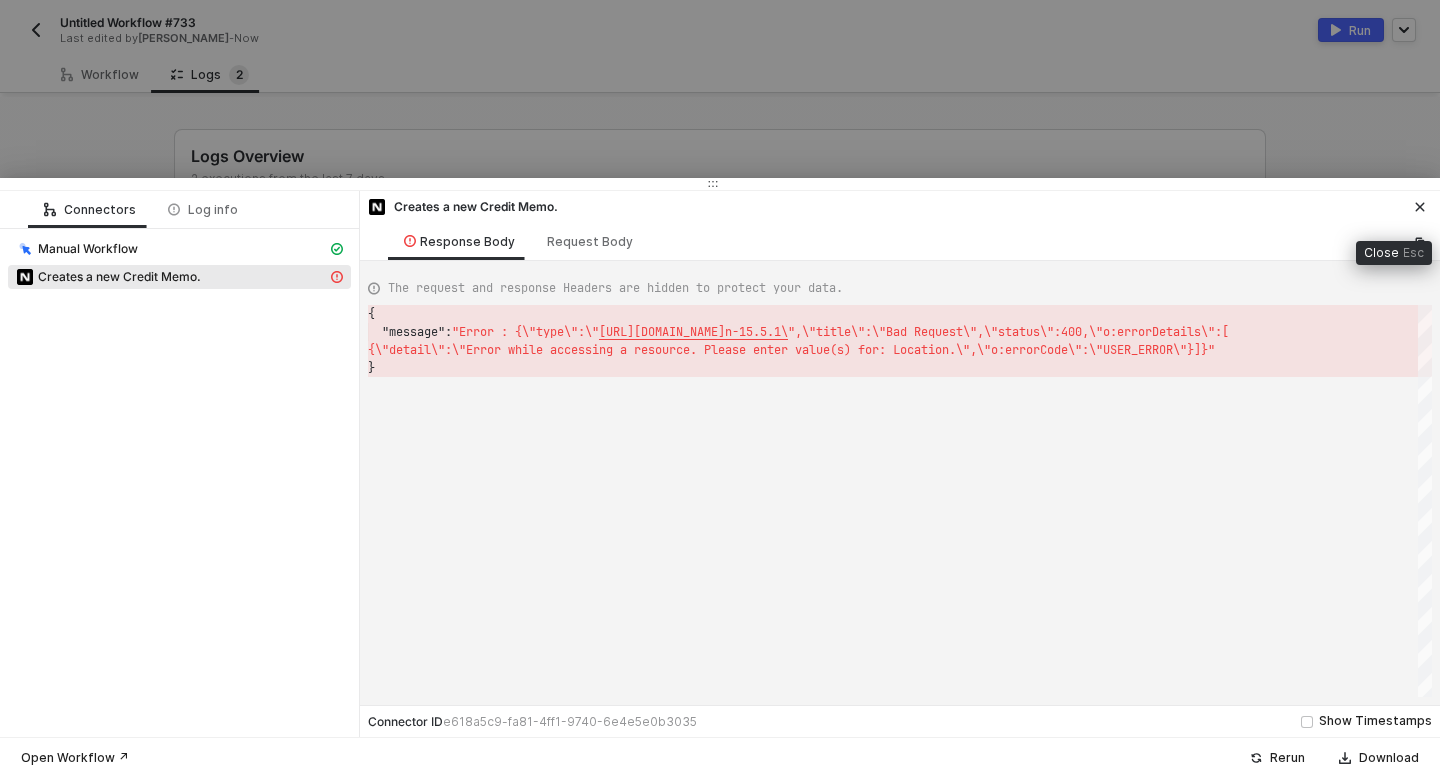 click 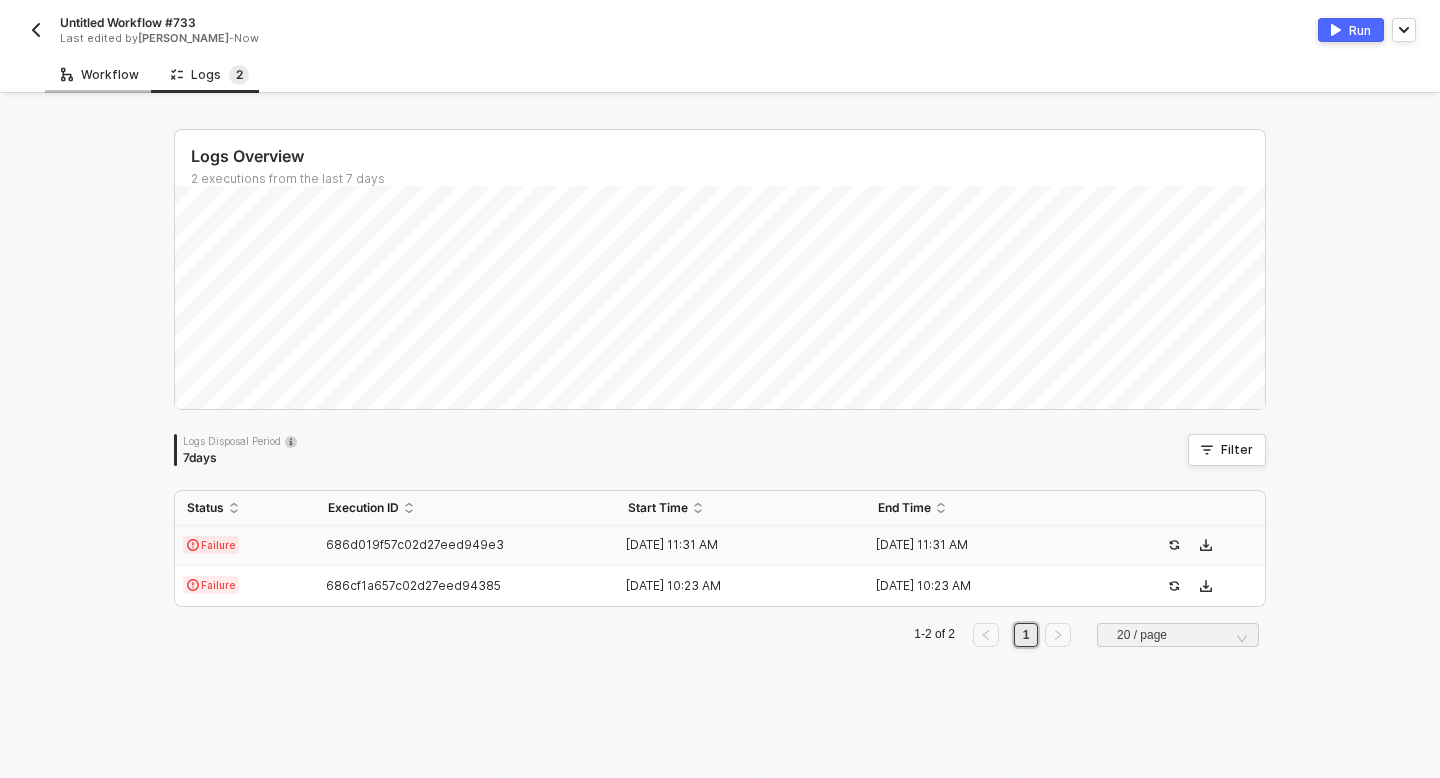 click on "Workflow" at bounding box center [100, 75] 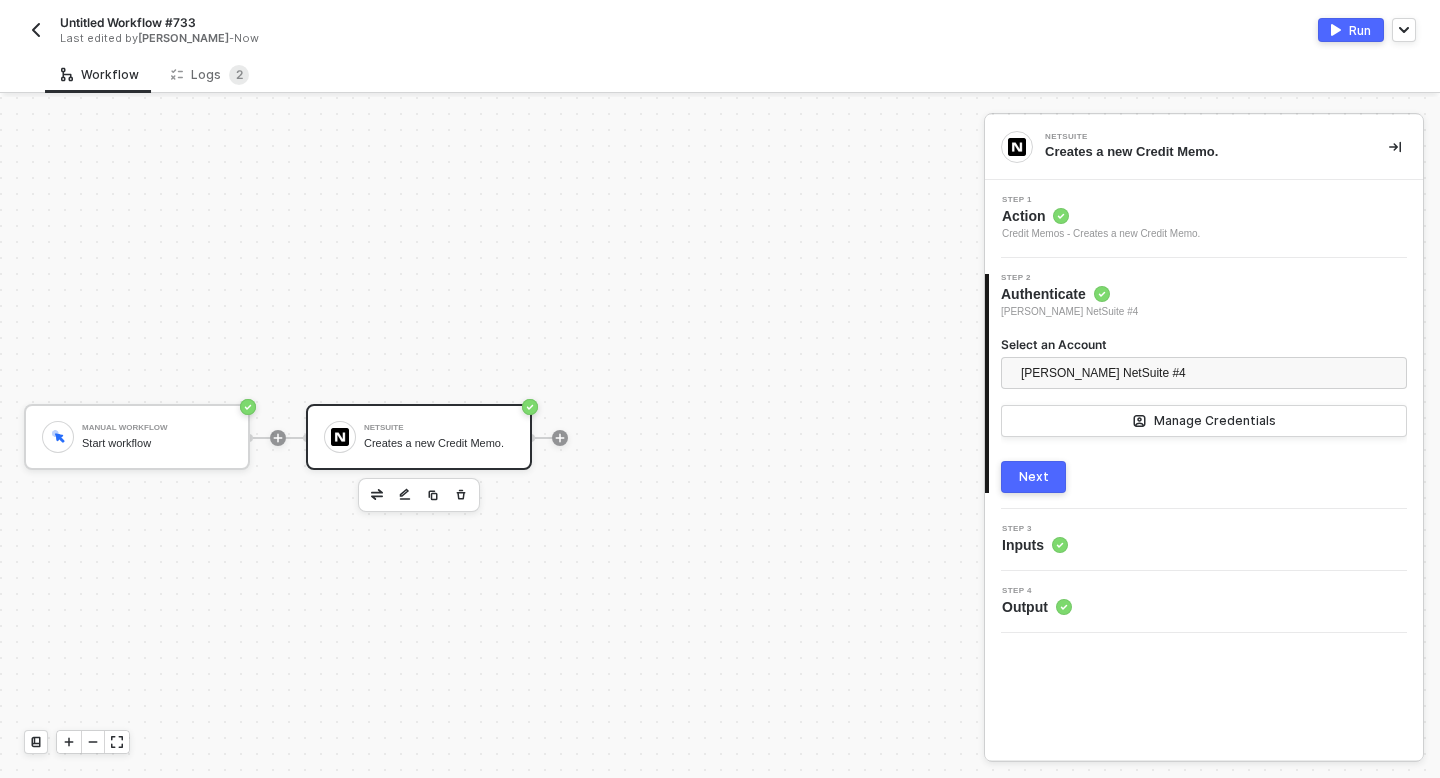 click on "Step 3 Inputs" at bounding box center (1206, 540) 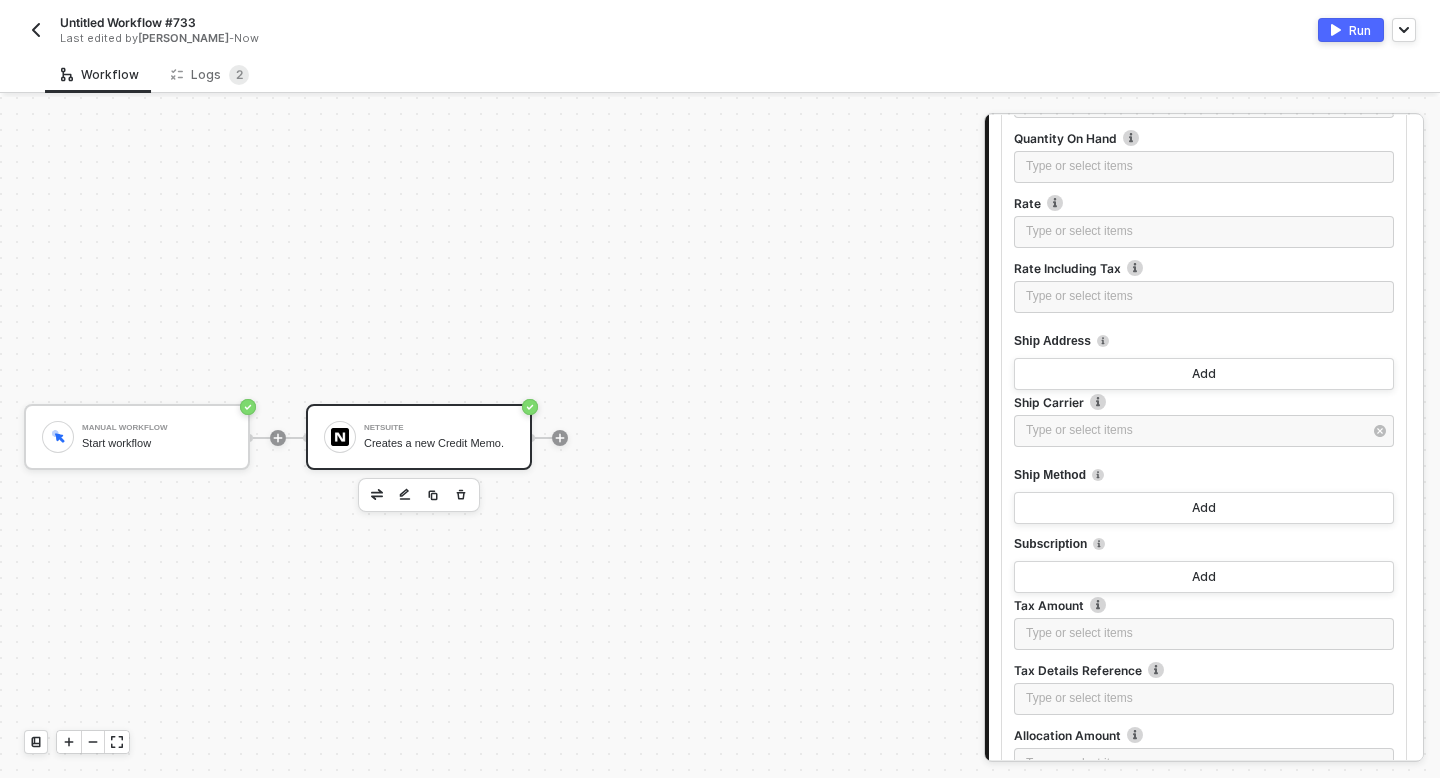 scroll, scrollTop: 3254, scrollLeft: 0, axis: vertical 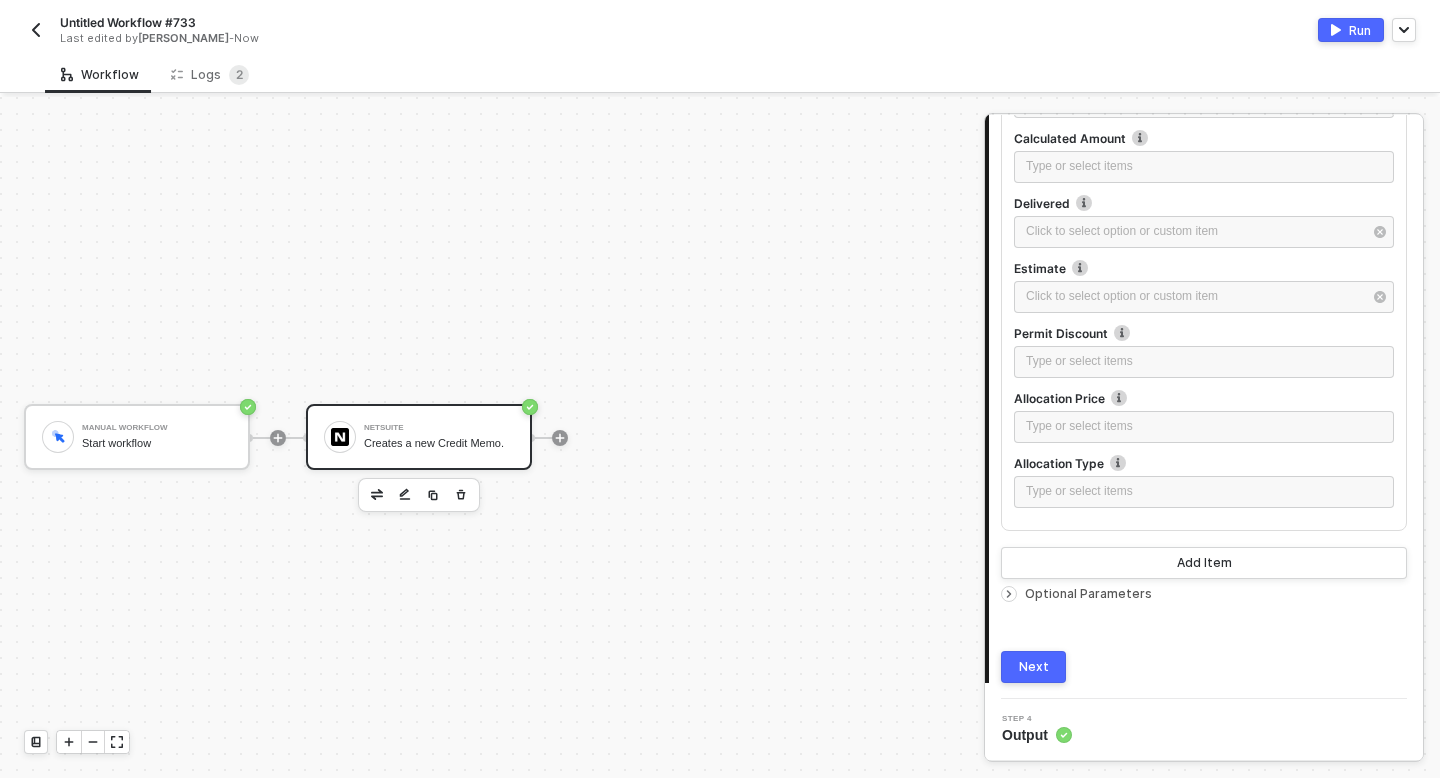 click at bounding box center (1013, 594) 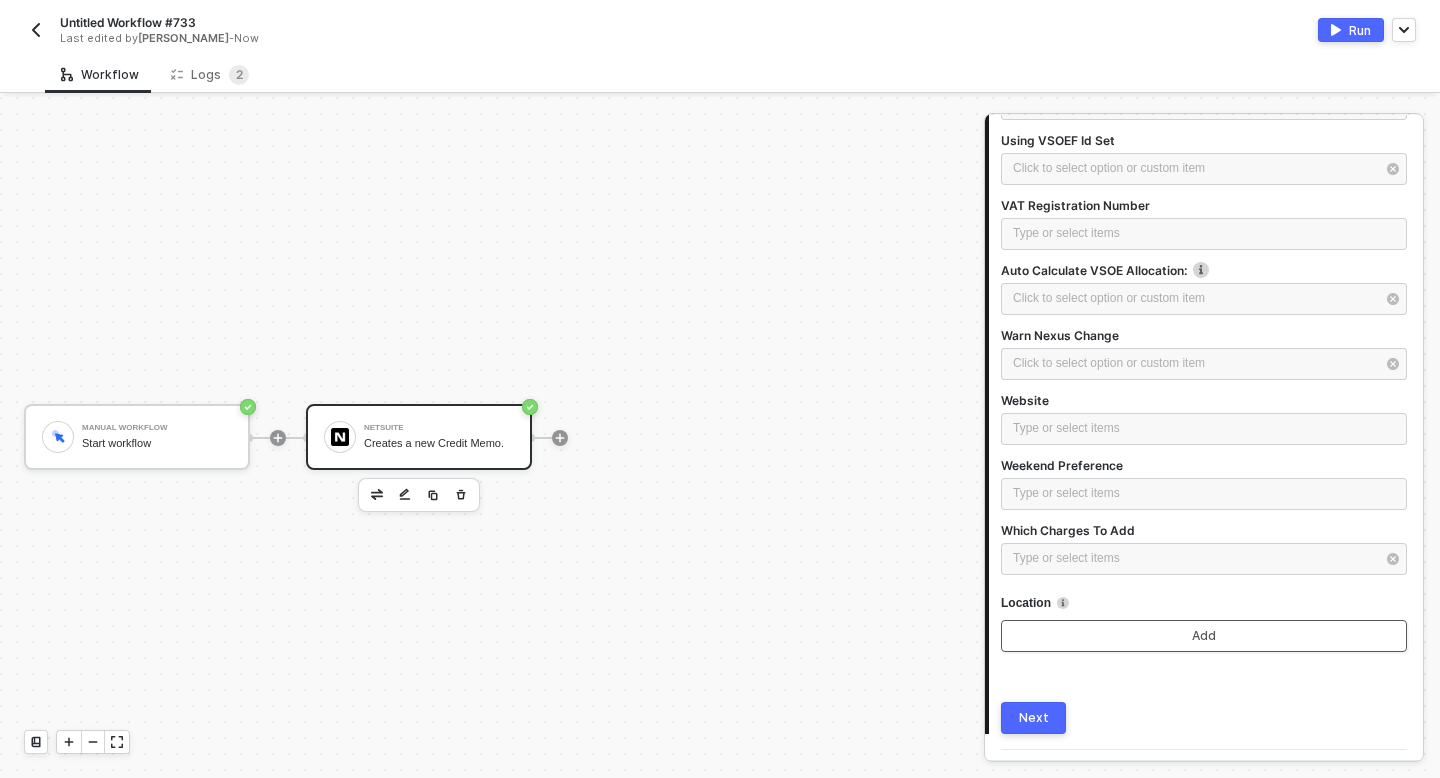 click on "Add" at bounding box center [1204, 636] 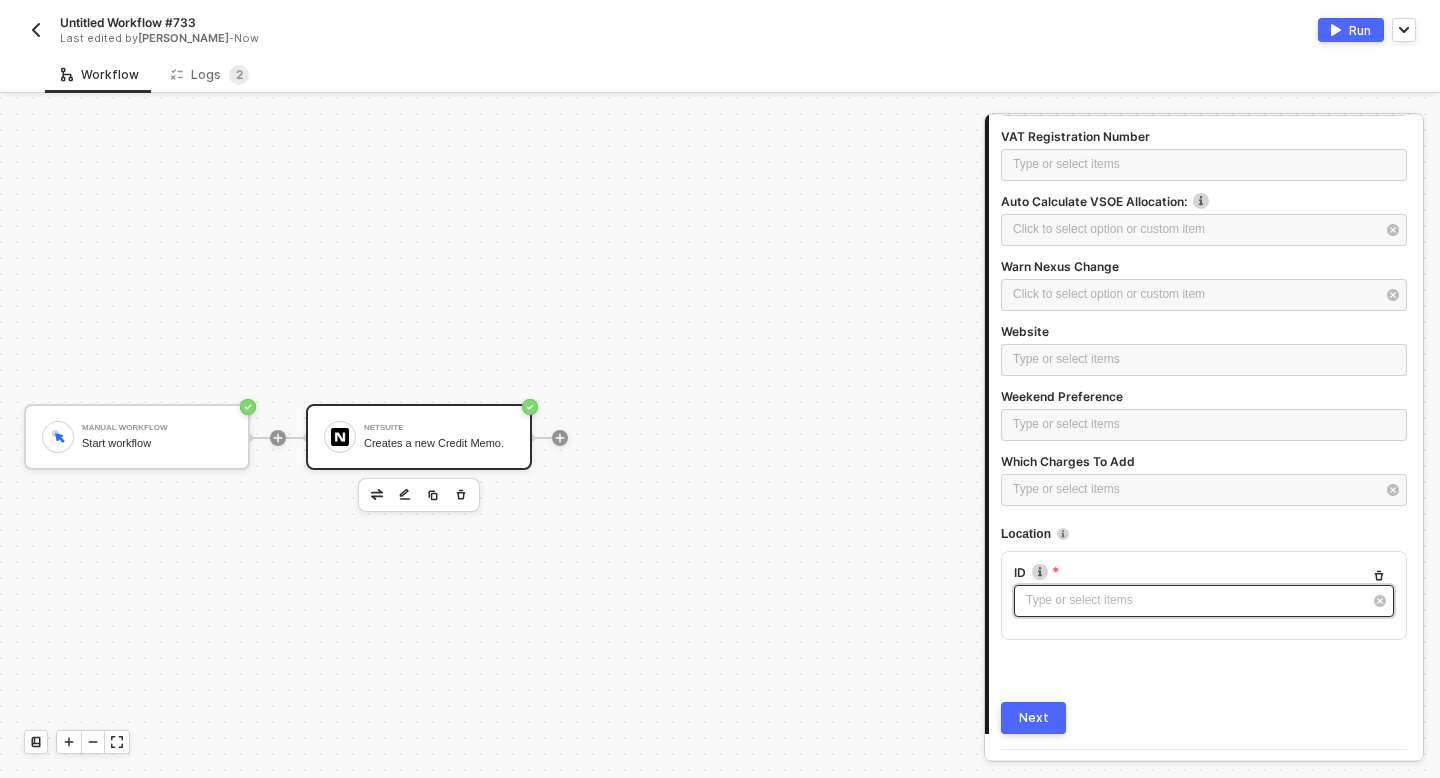 click on "Type or select items ﻿" at bounding box center (1194, 600) 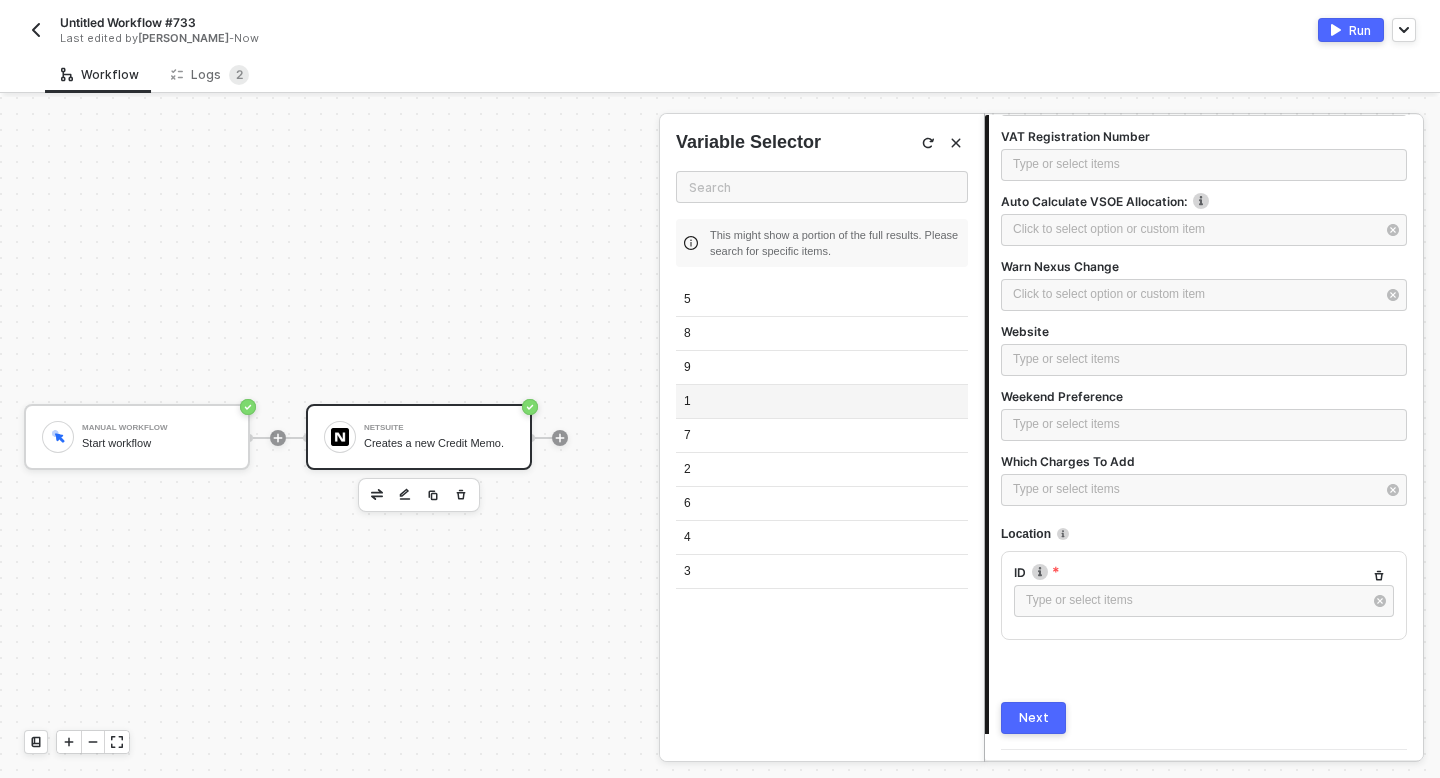 click on "1" at bounding box center [822, 402] 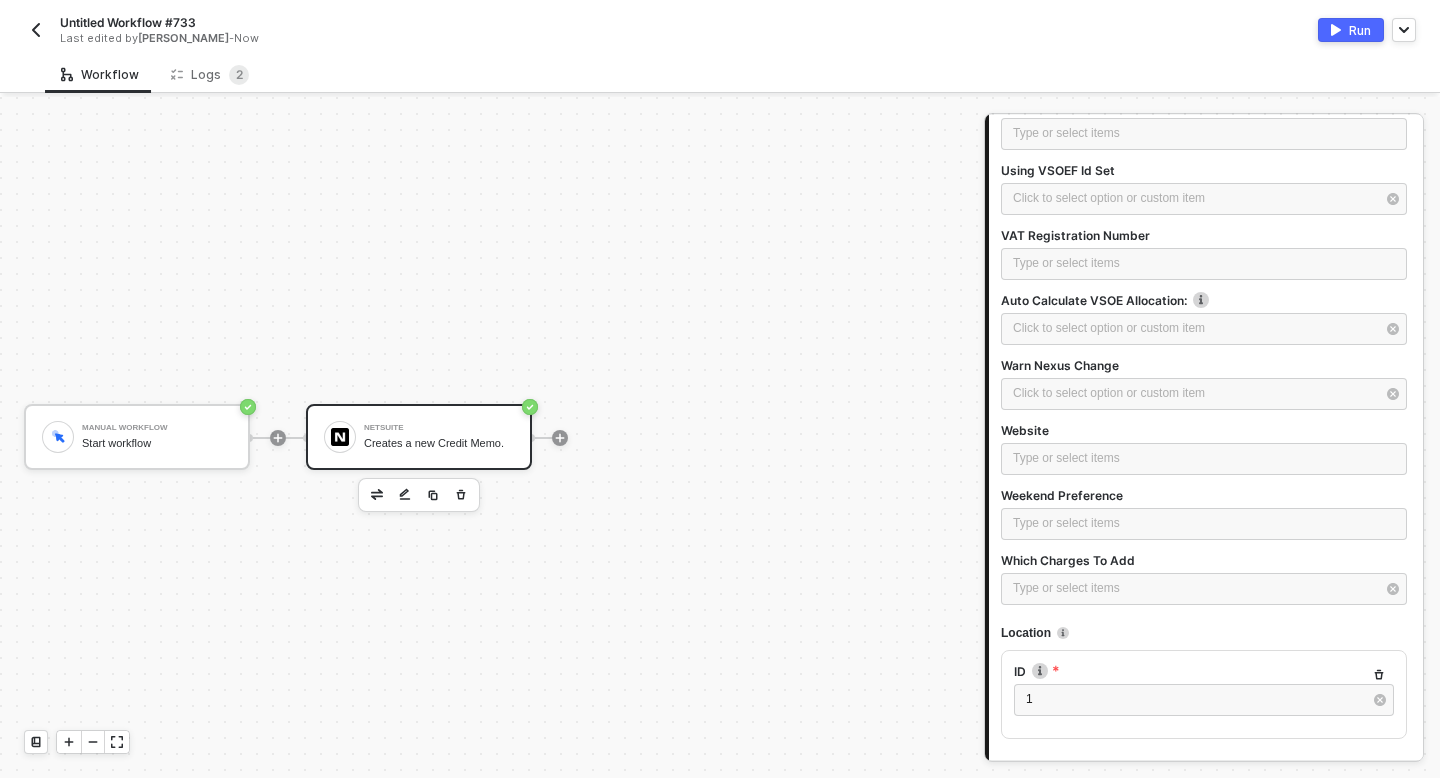 scroll, scrollTop: 15112, scrollLeft: 0, axis: vertical 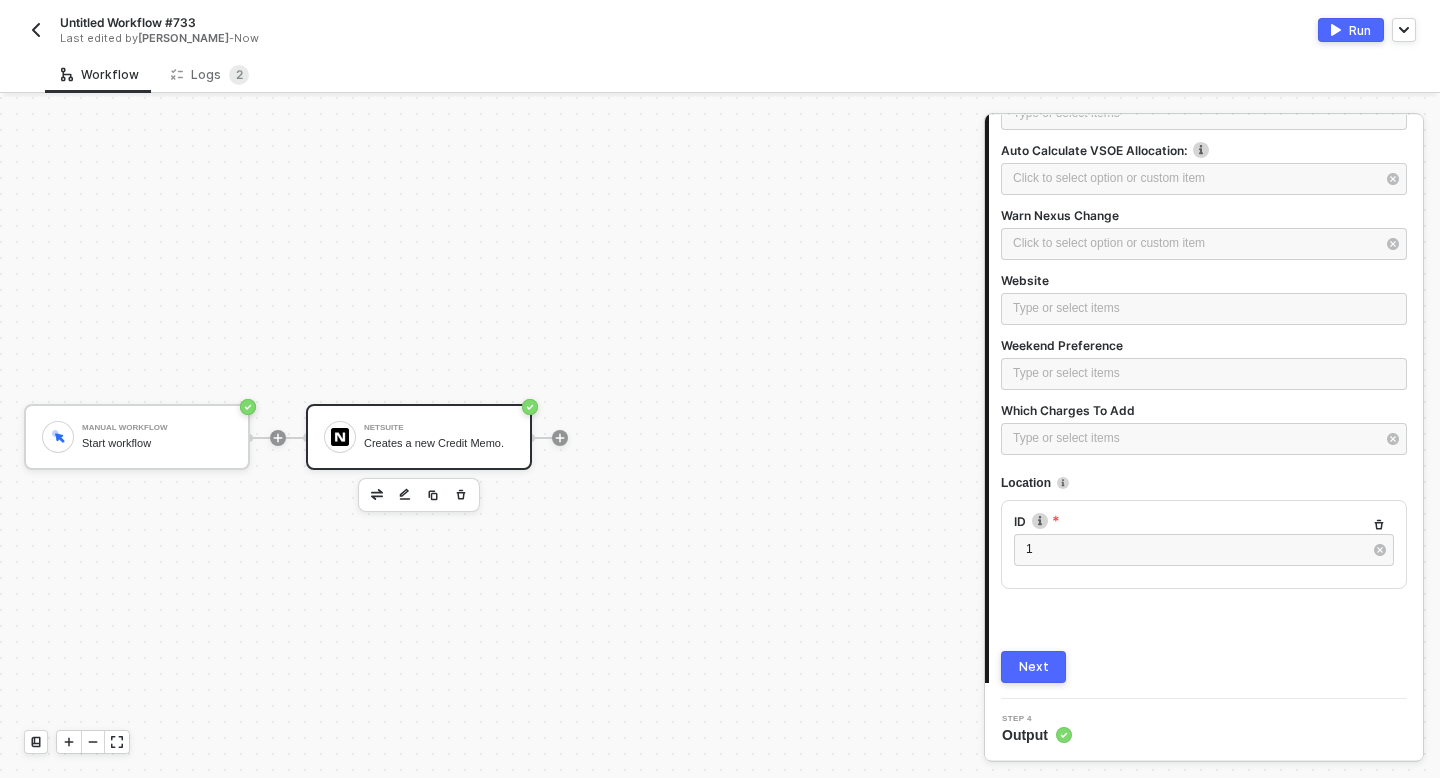 click on "Next" at bounding box center (1034, 667) 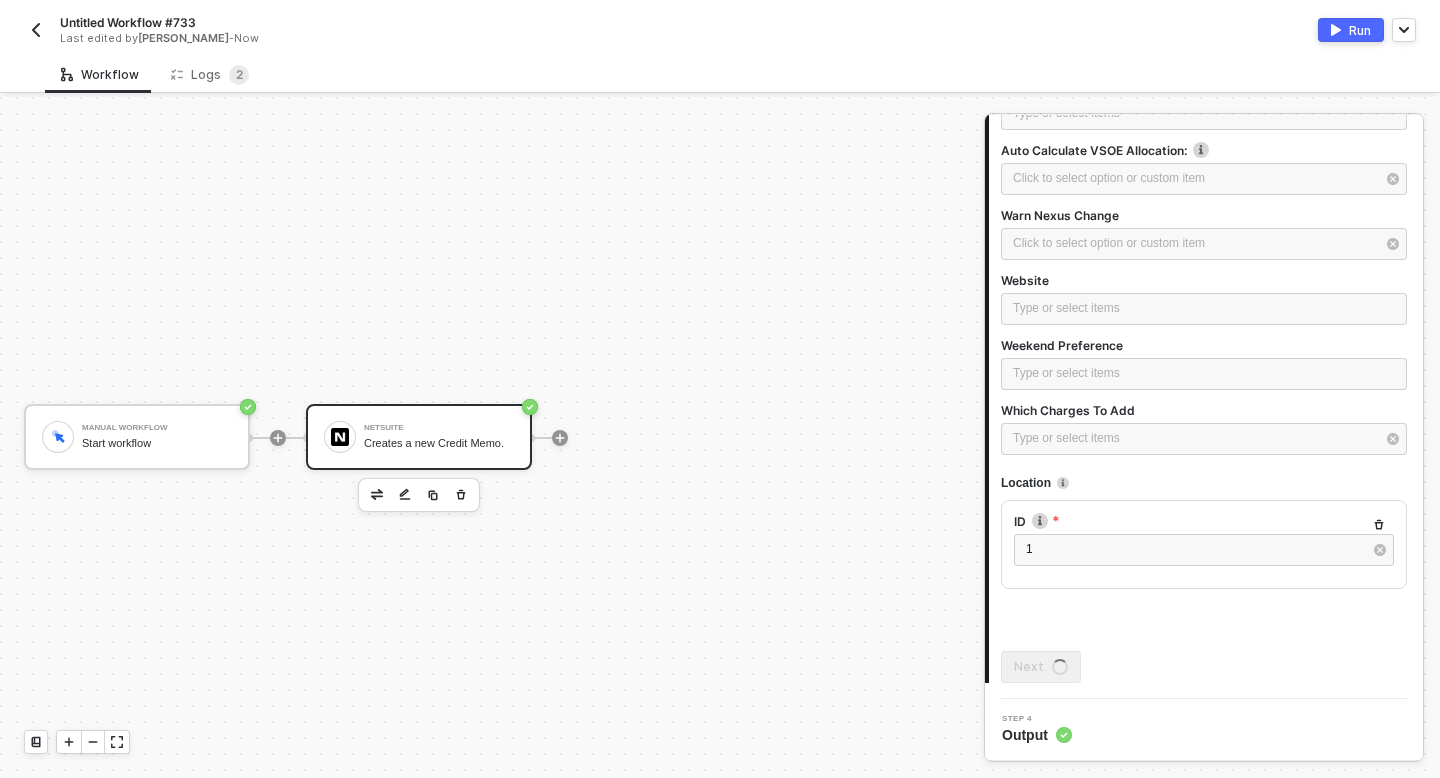 click at bounding box center [1336, 30] 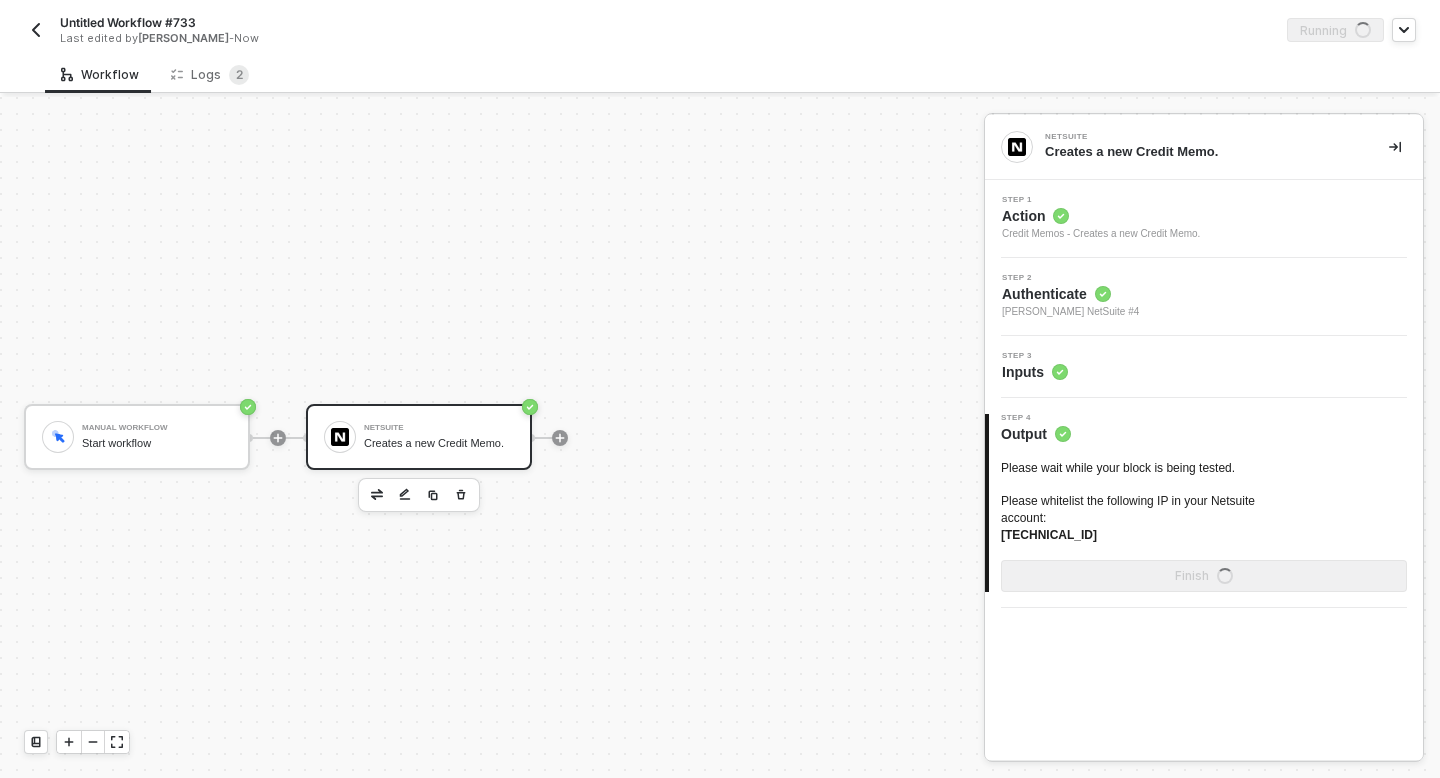scroll, scrollTop: 0, scrollLeft: 0, axis: both 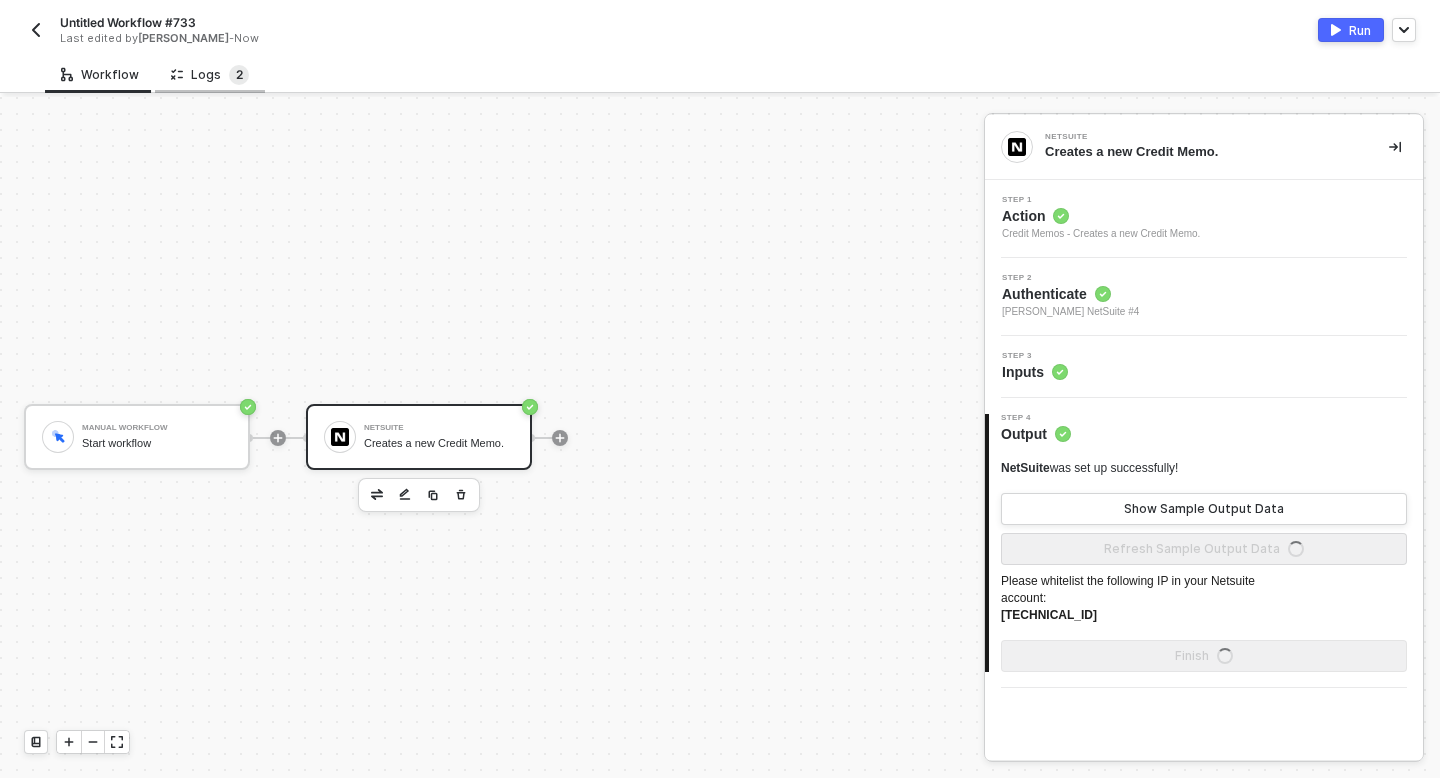 click on "2" at bounding box center [239, 75] 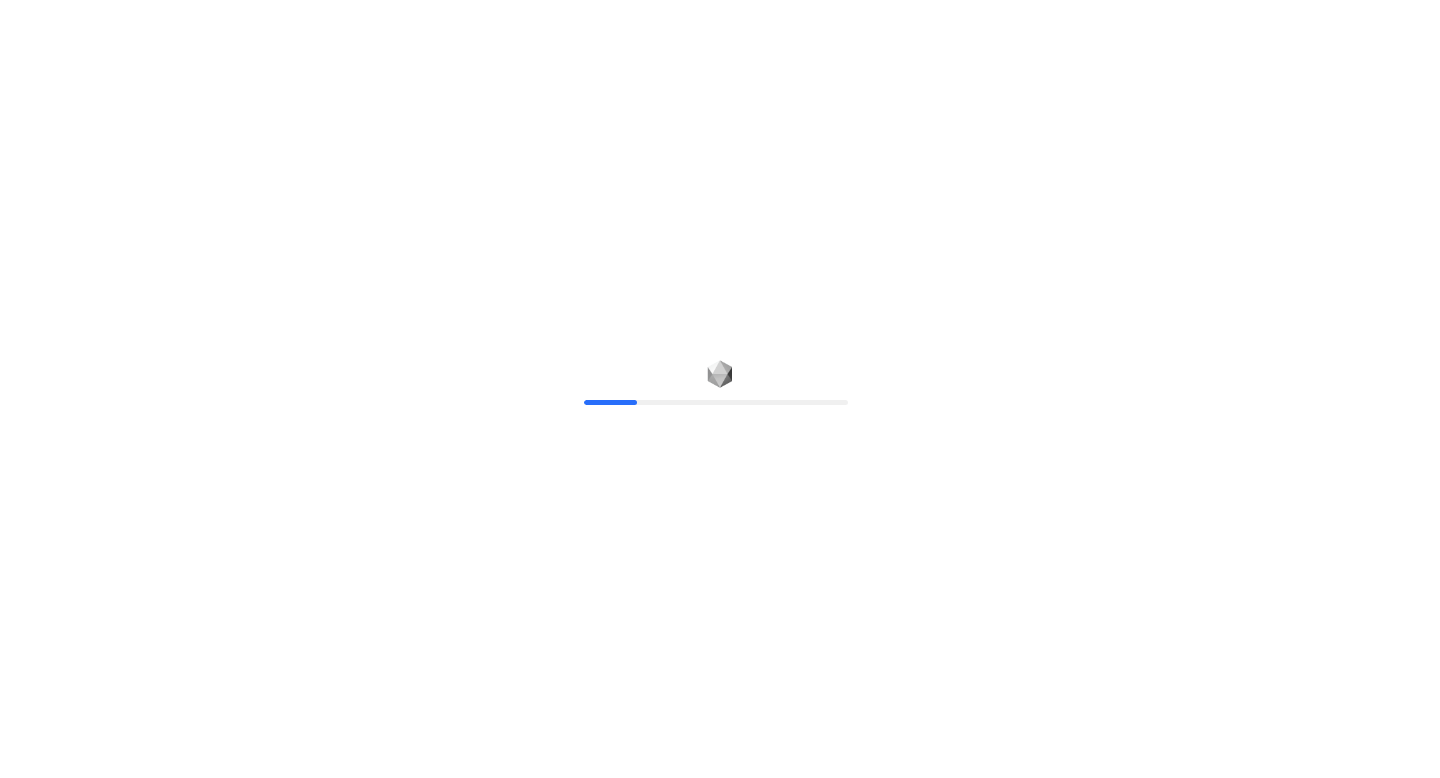 scroll, scrollTop: 0, scrollLeft: 0, axis: both 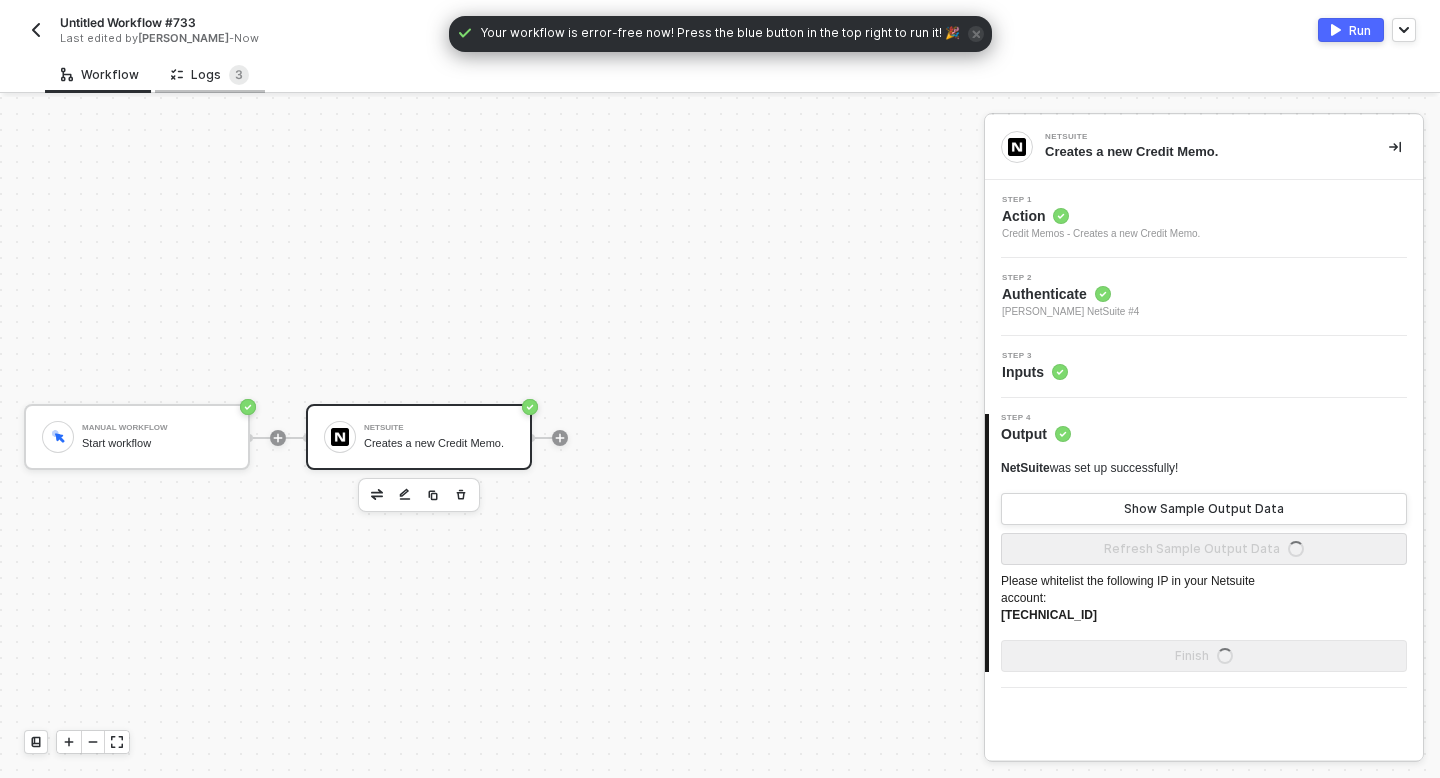 click on "Logs 3" at bounding box center (210, 75) 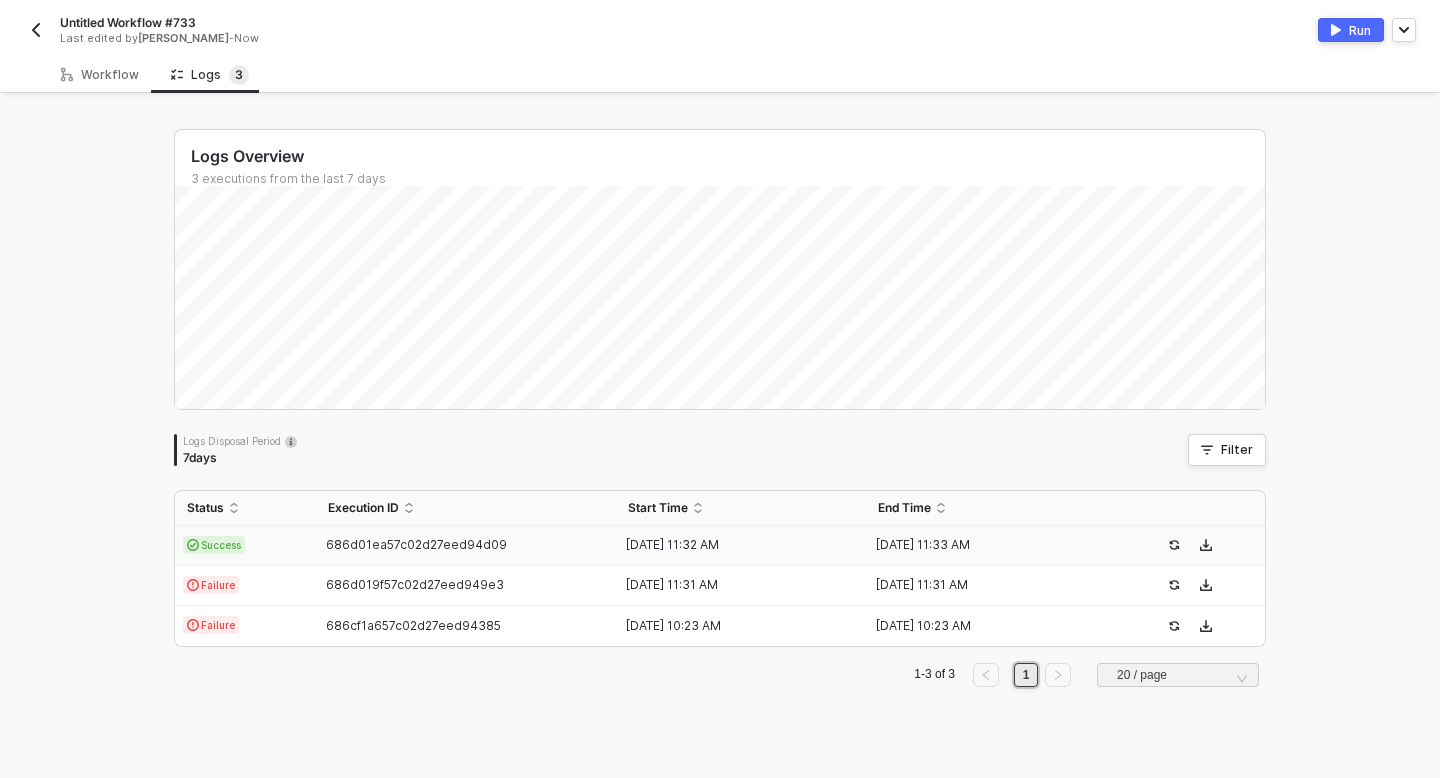 click on "Success" at bounding box center (245, 546) 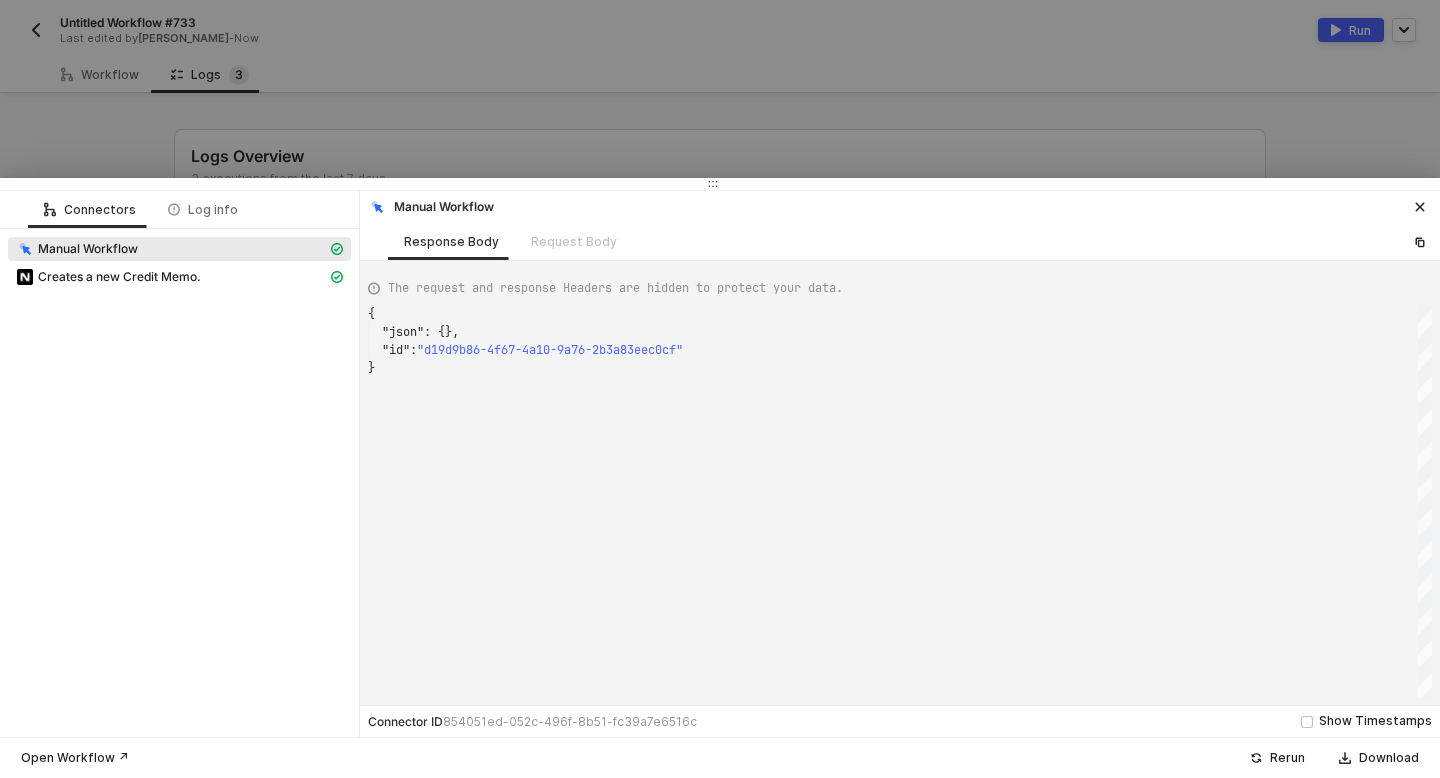 scroll, scrollTop: 54, scrollLeft: 0, axis: vertical 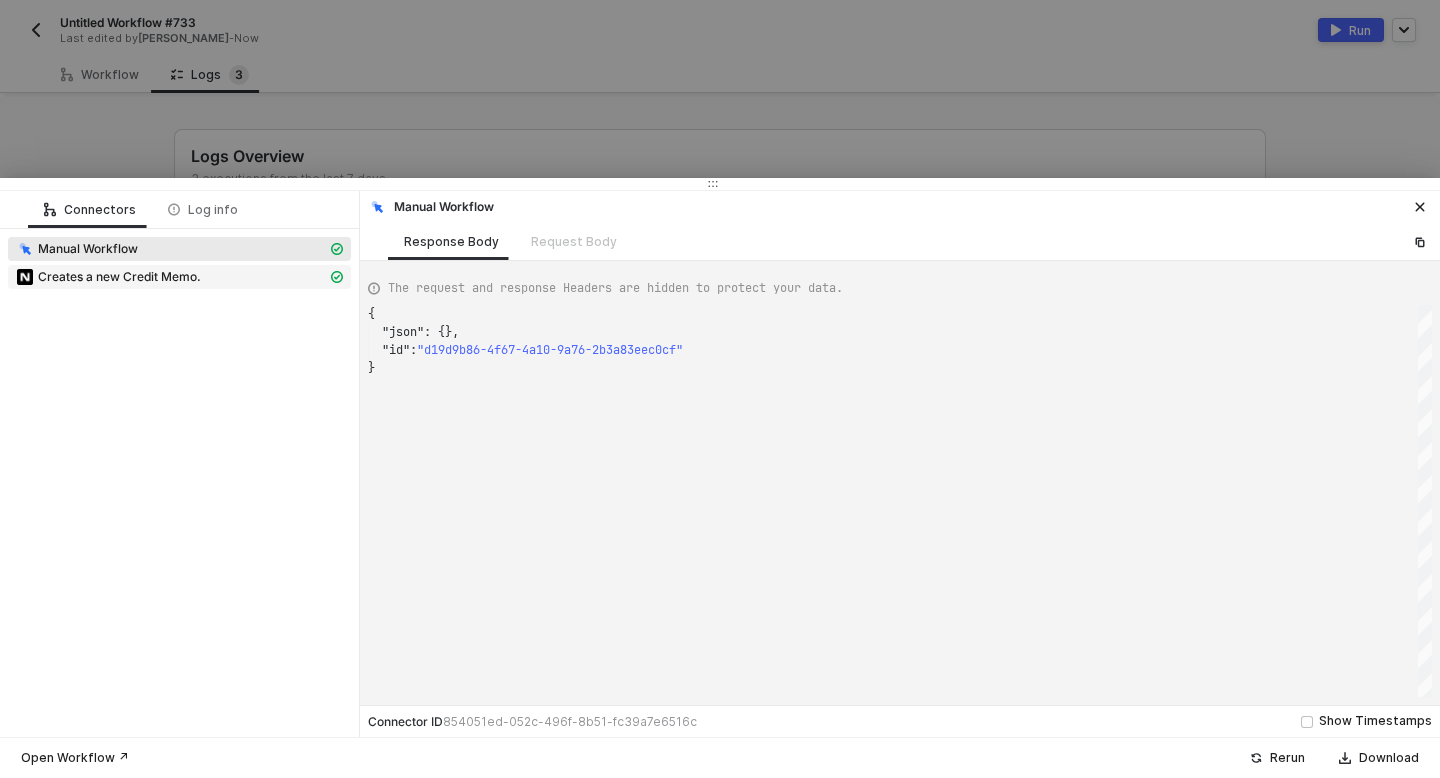click on "Creates a new Credit Memo." at bounding box center [119, 277] 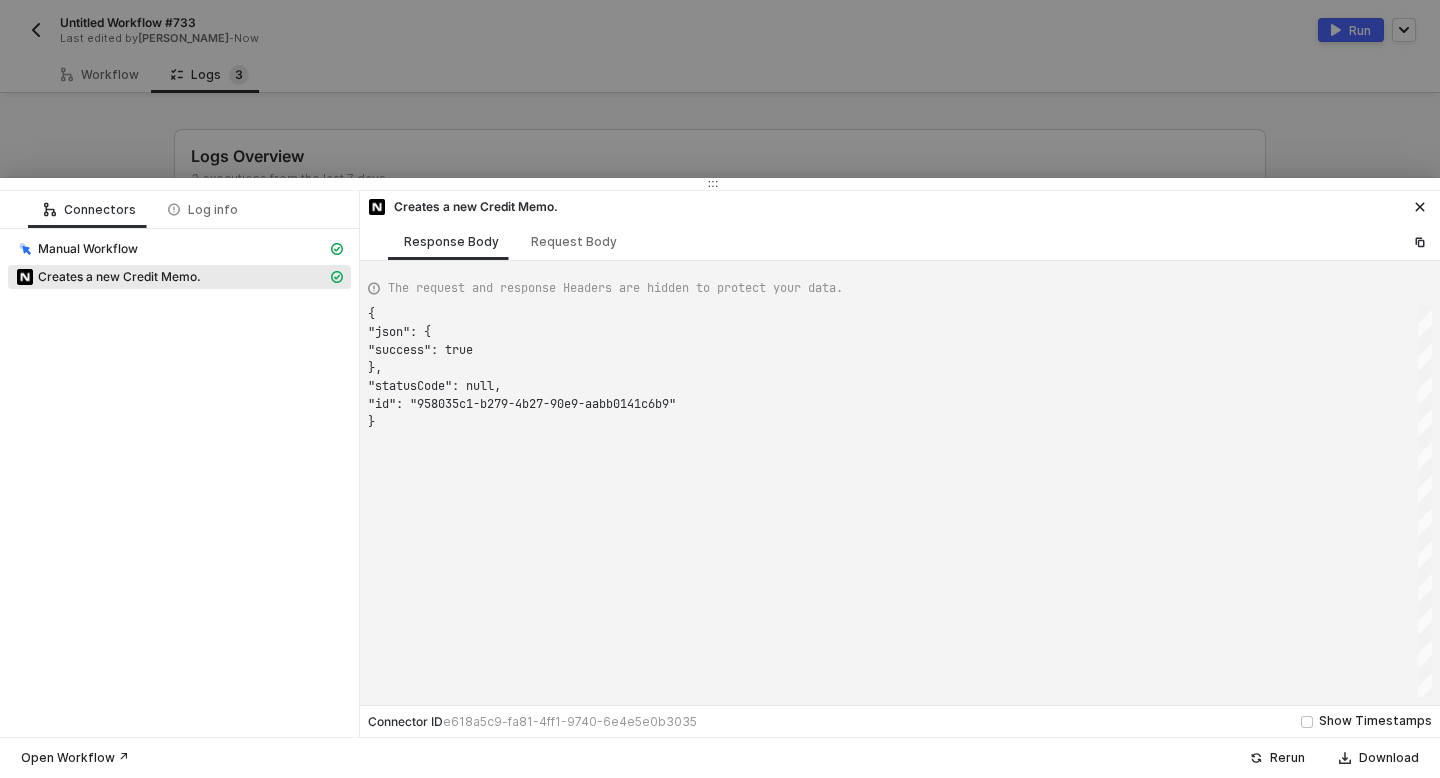 scroll, scrollTop: 108, scrollLeft: 0, axis: vertical 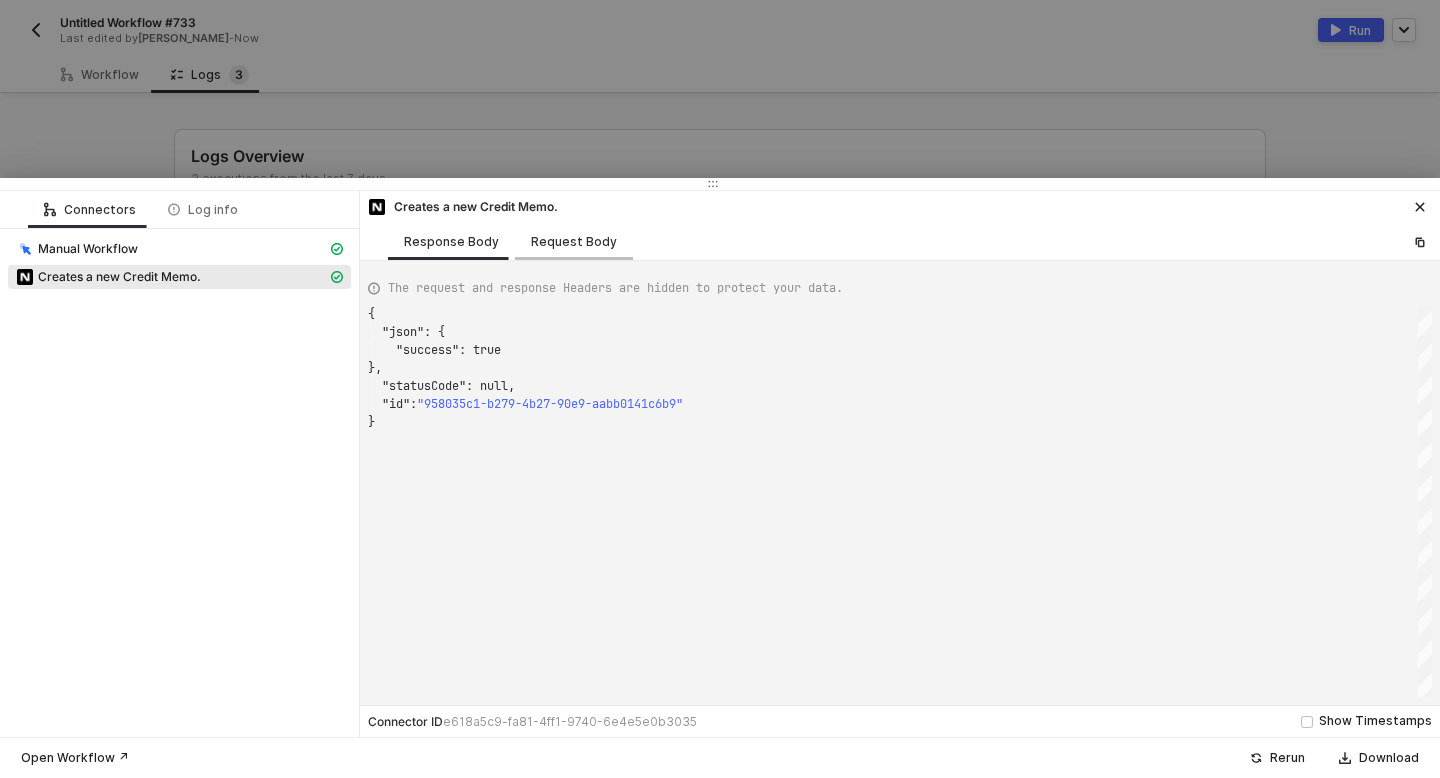 click on "Request Body" at bounding box center (574, 241) 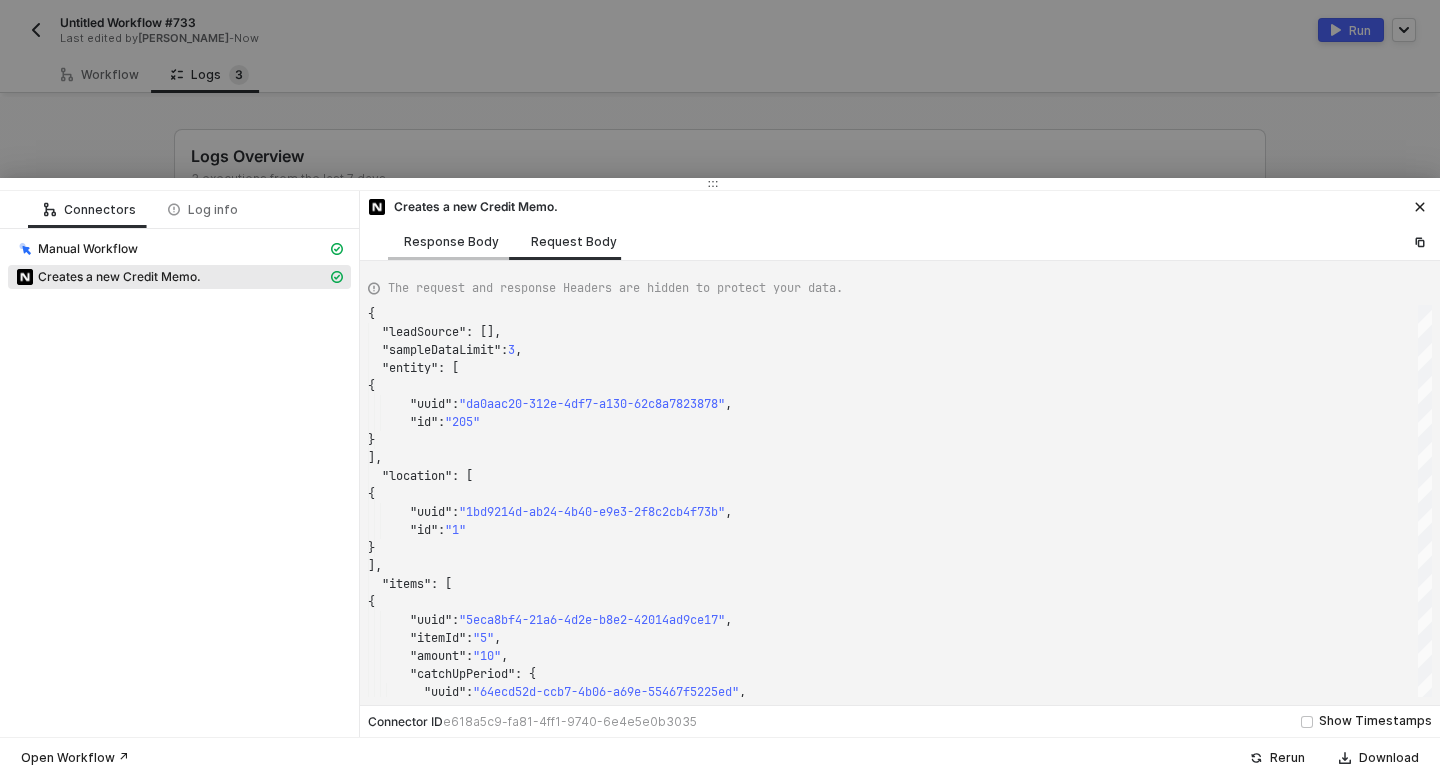click on "Response Body" at bounding box center (451, 242) 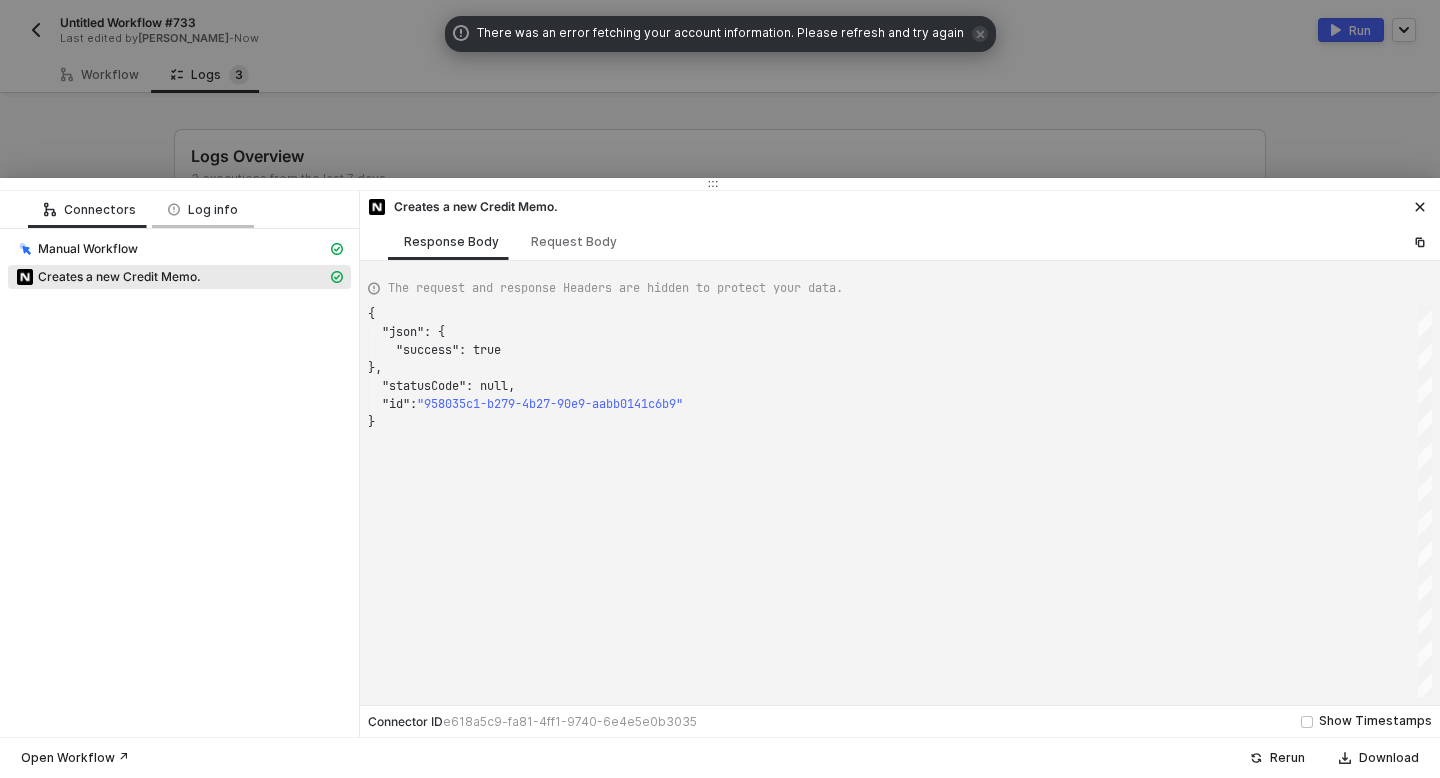 click on "Log info" at bounding box center [203, 210] 